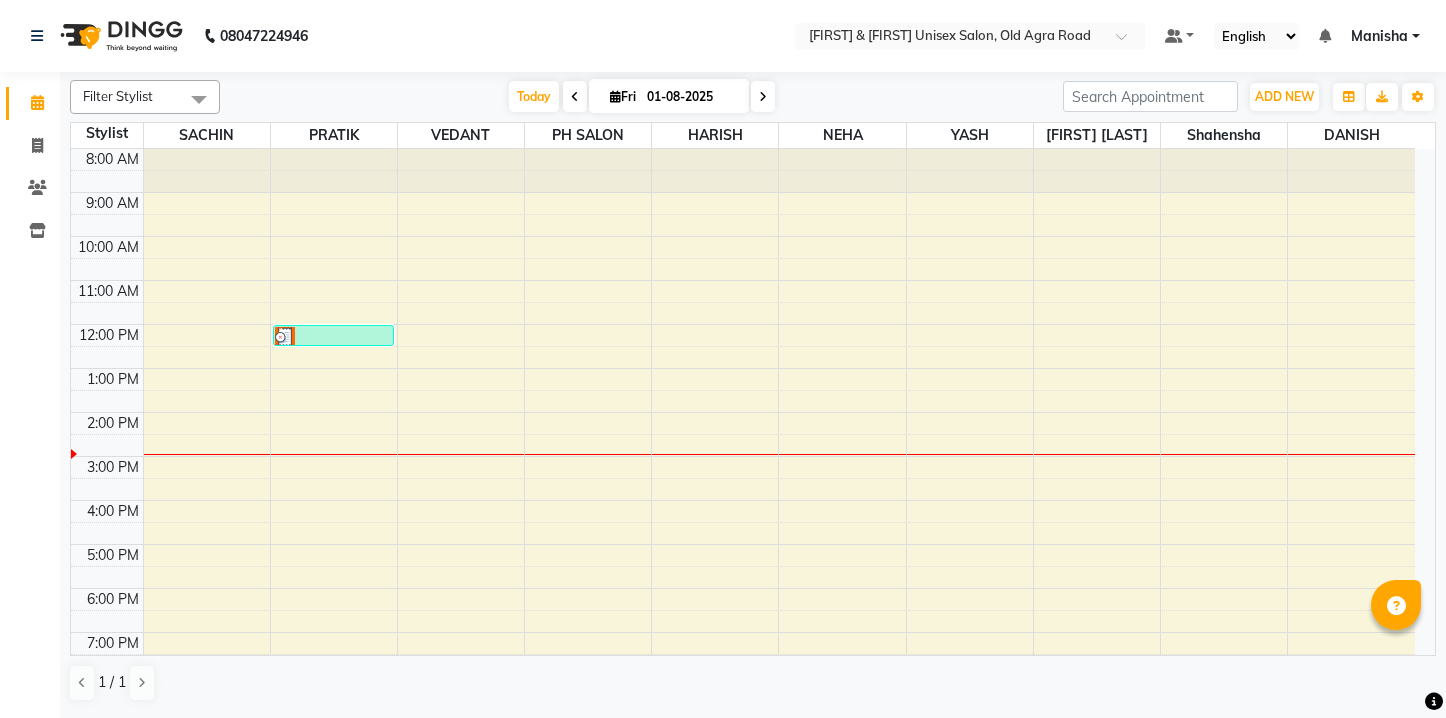scroll, scrollTop: 0, scrollLeft: 0, axis: both 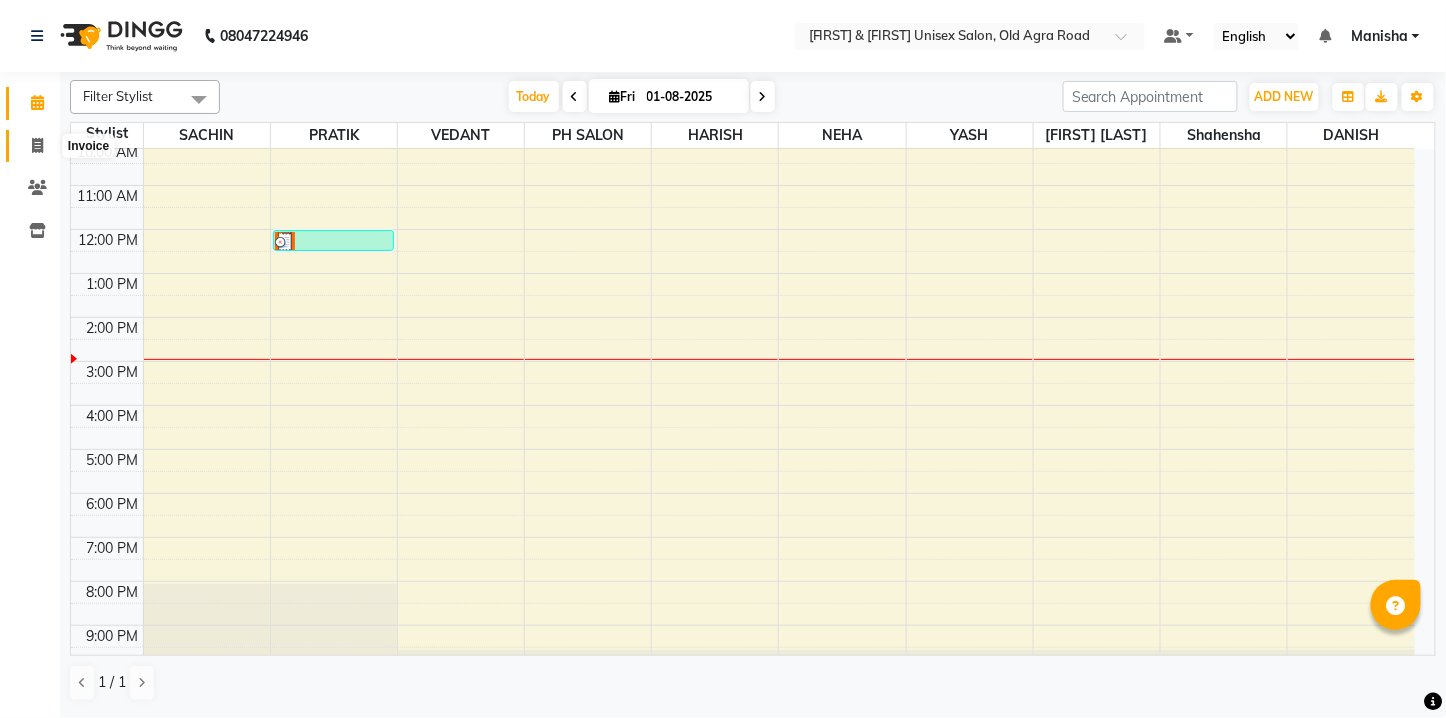 click 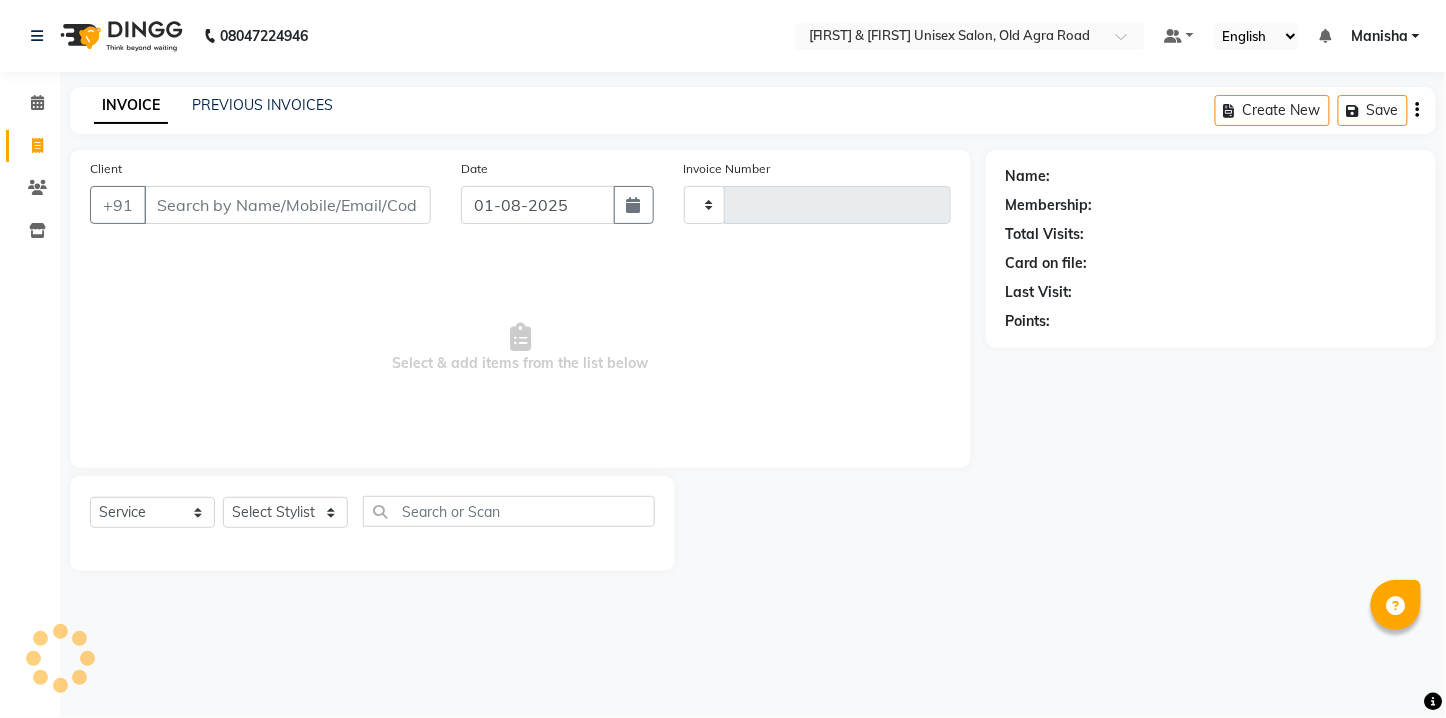type on "4318" 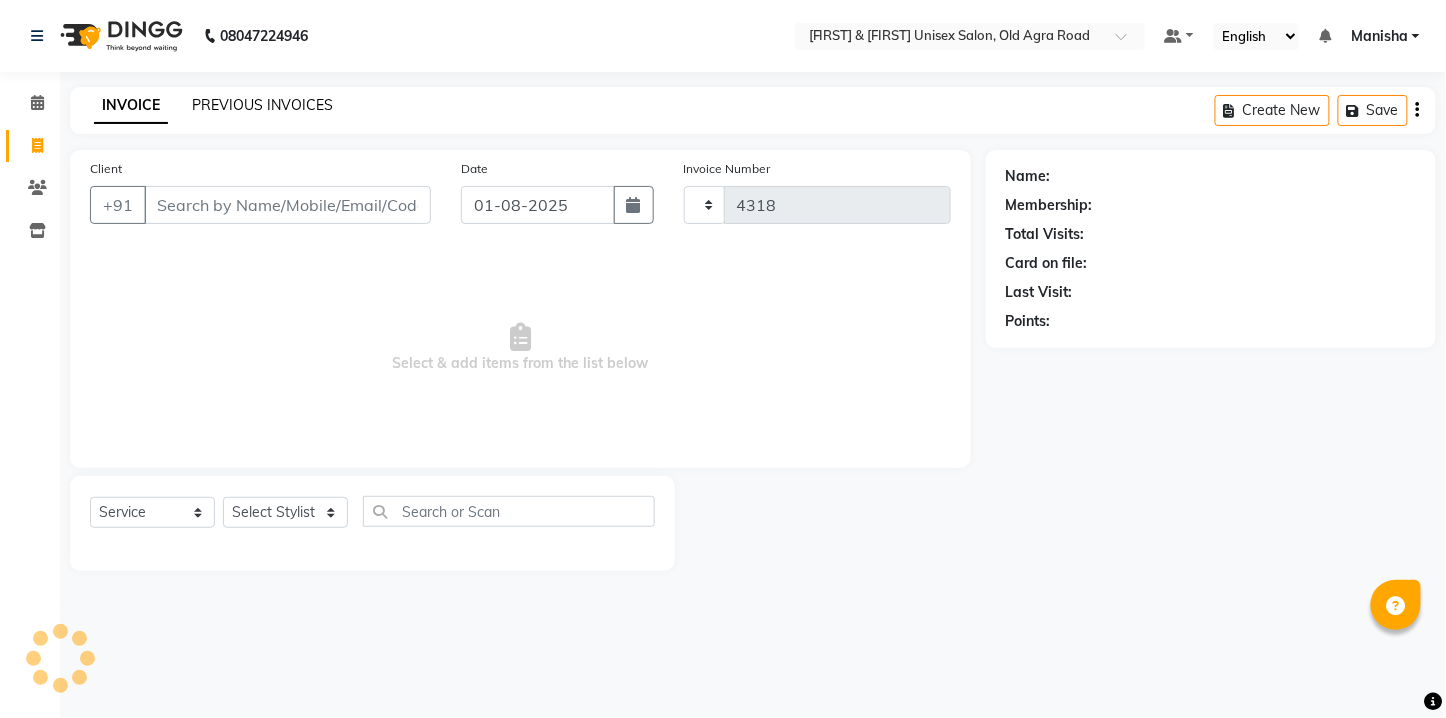 select on "6770" 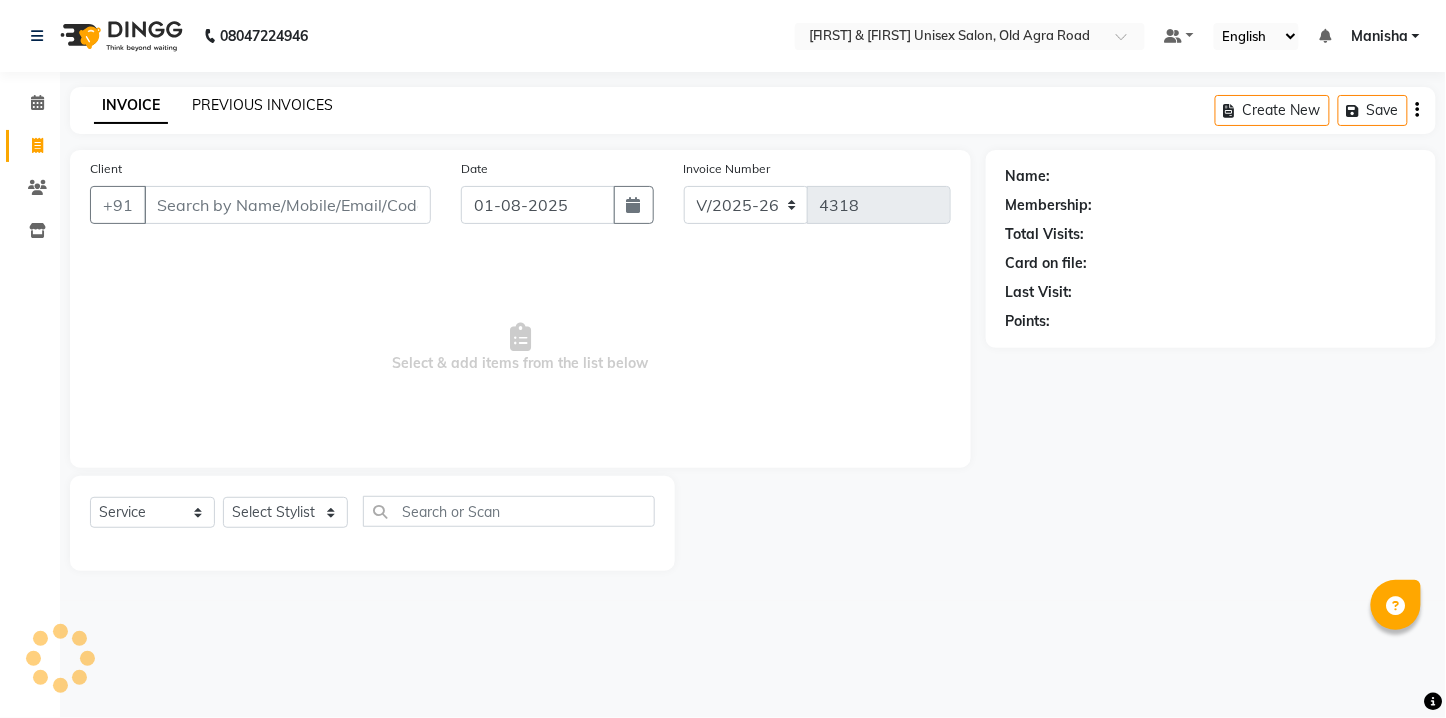 click on "PREVIOUS INVOICES" 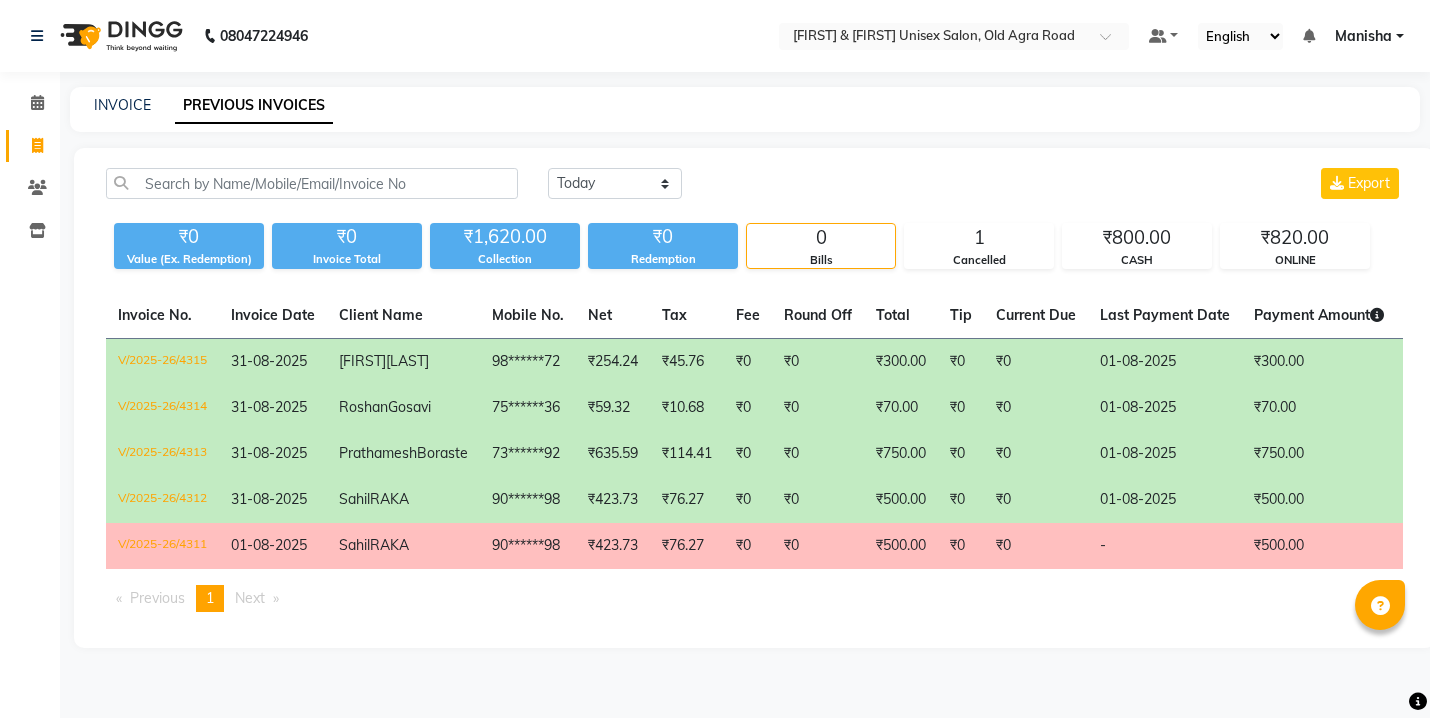 scroll, scrollTop: 0, scrollLeft: 0, axis: both 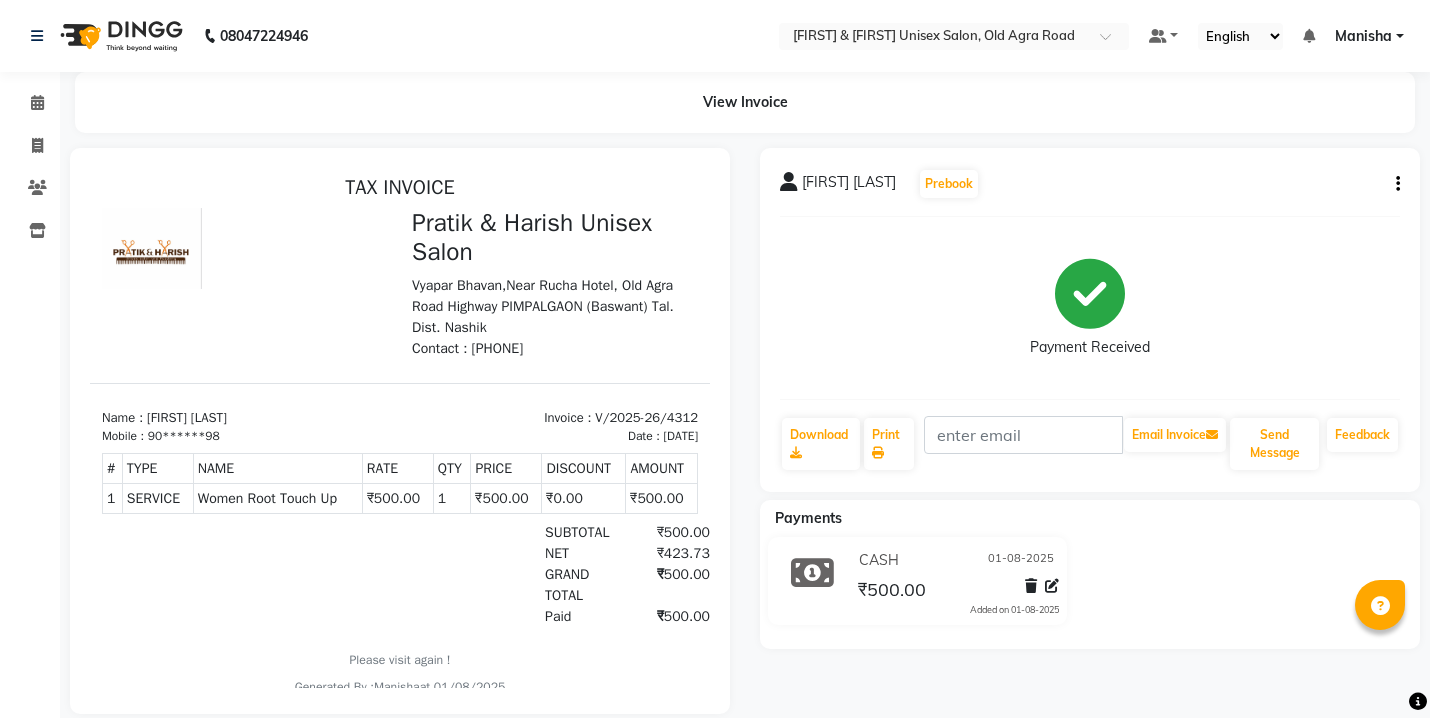 click 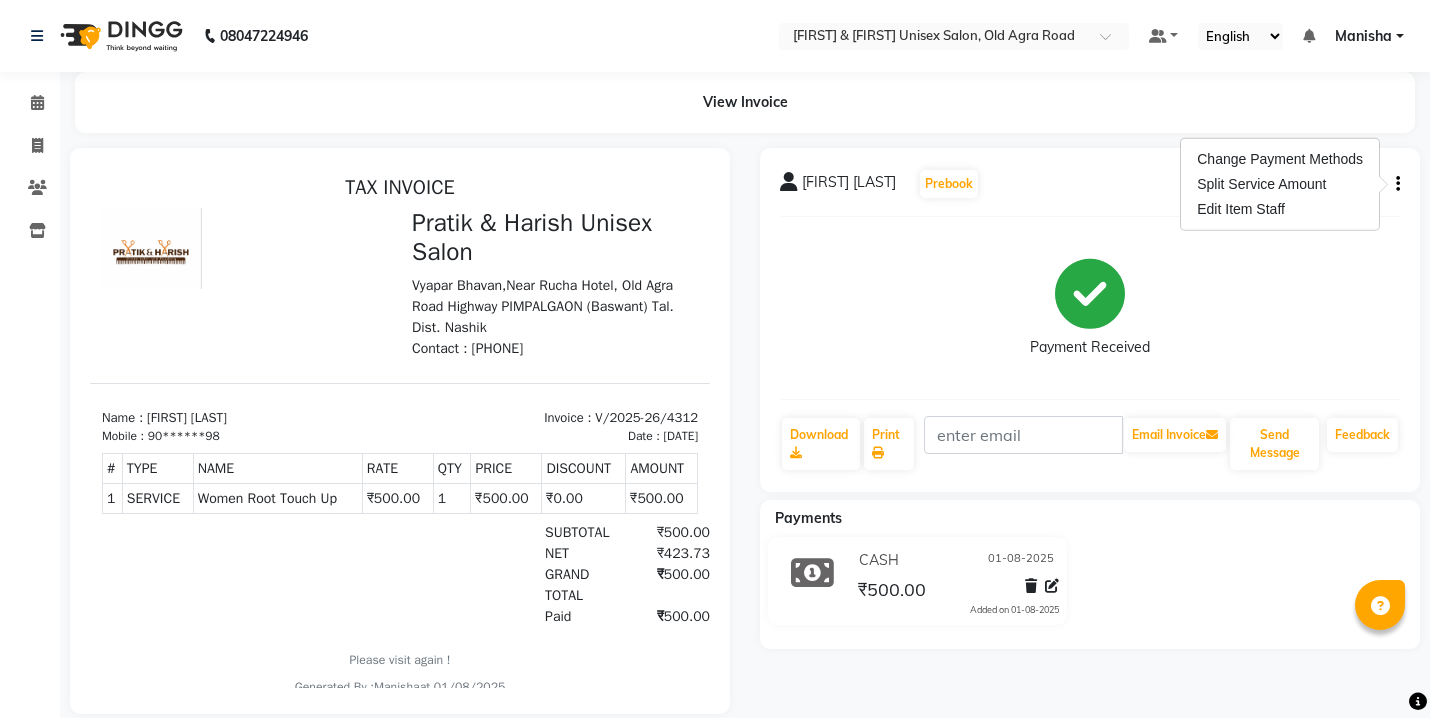 click on "Payment Received" 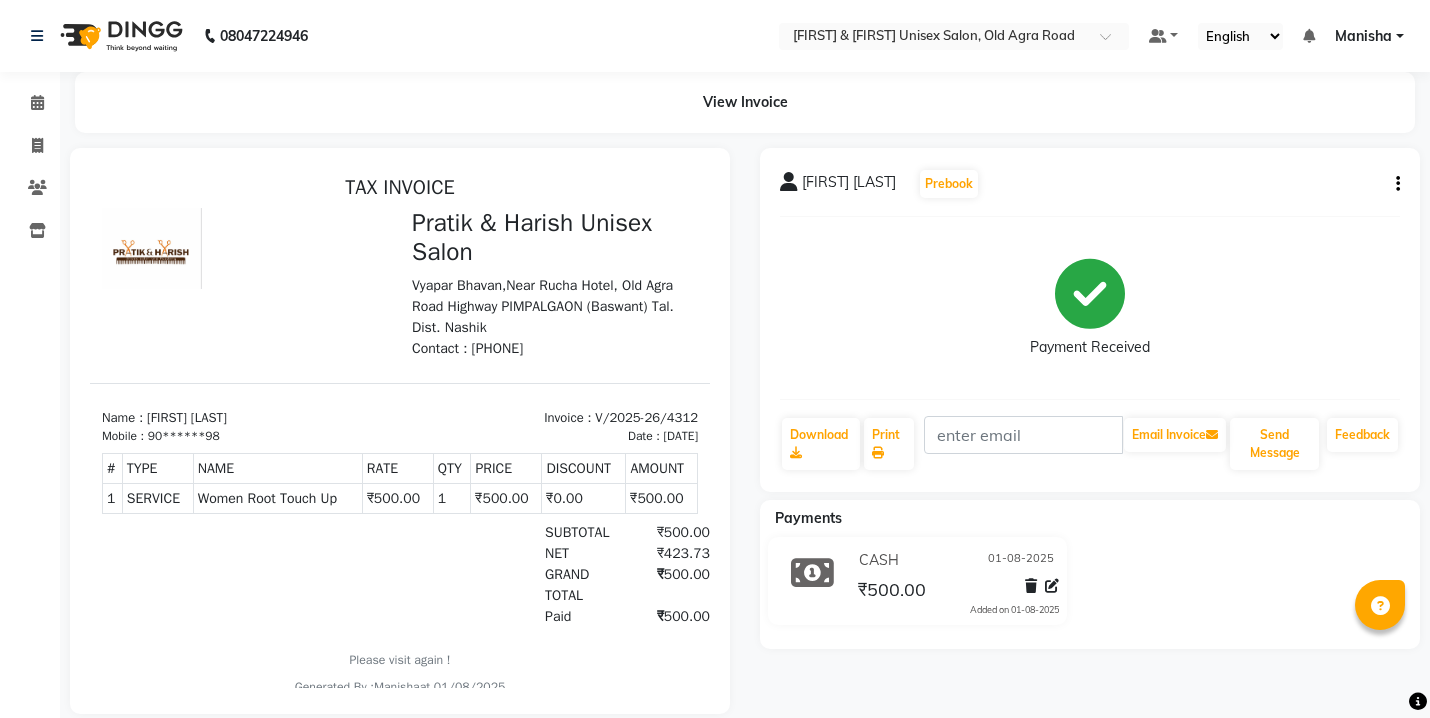 click on "Sahil RAKA  Prebook   Payment Received  Download  Print   Email Invoice   Send Message Feedback" 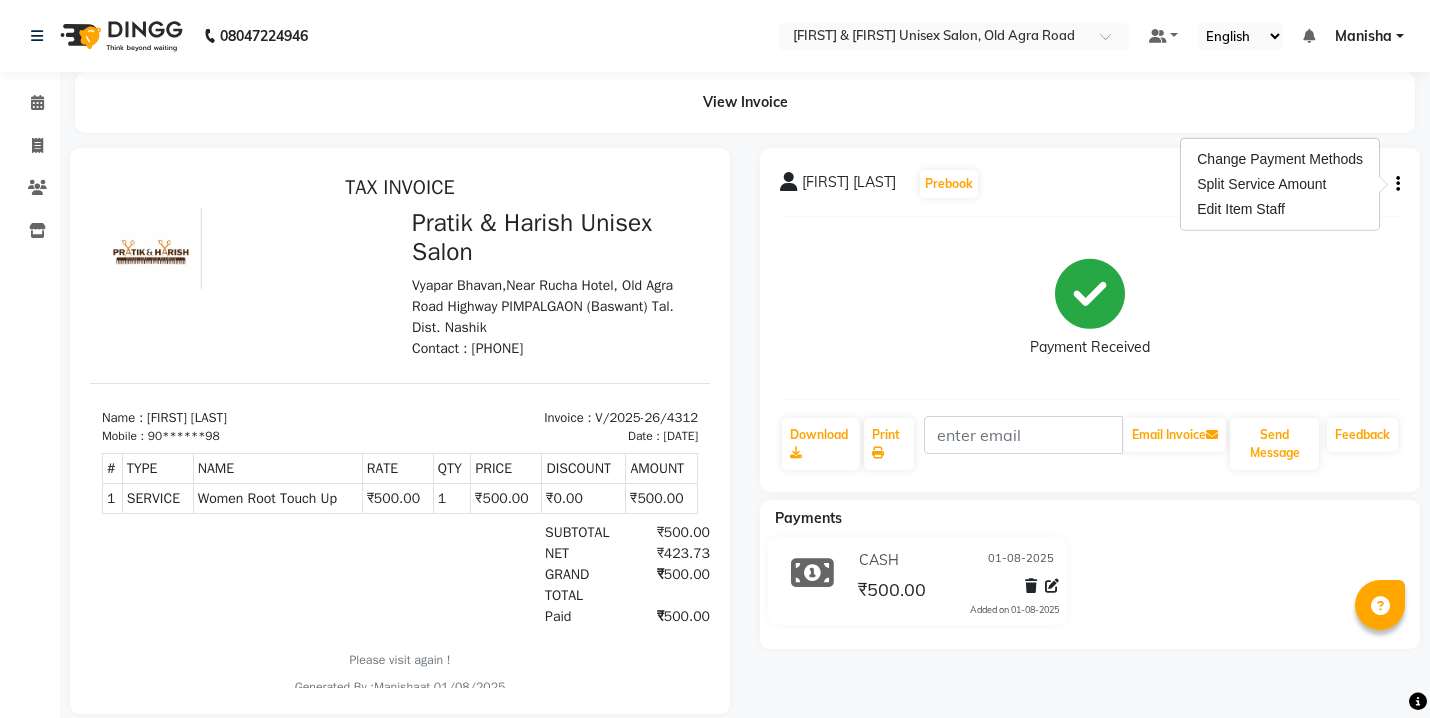 click on "Payment Received" 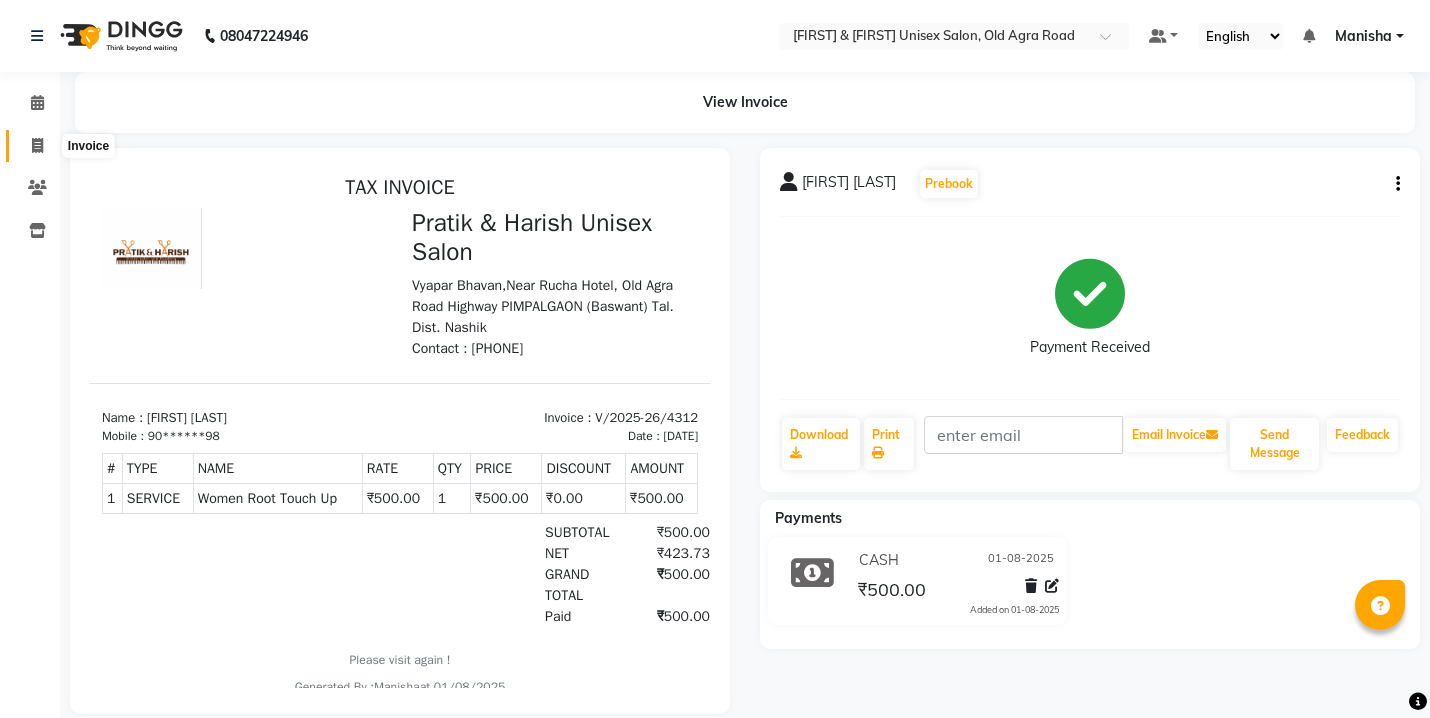 click 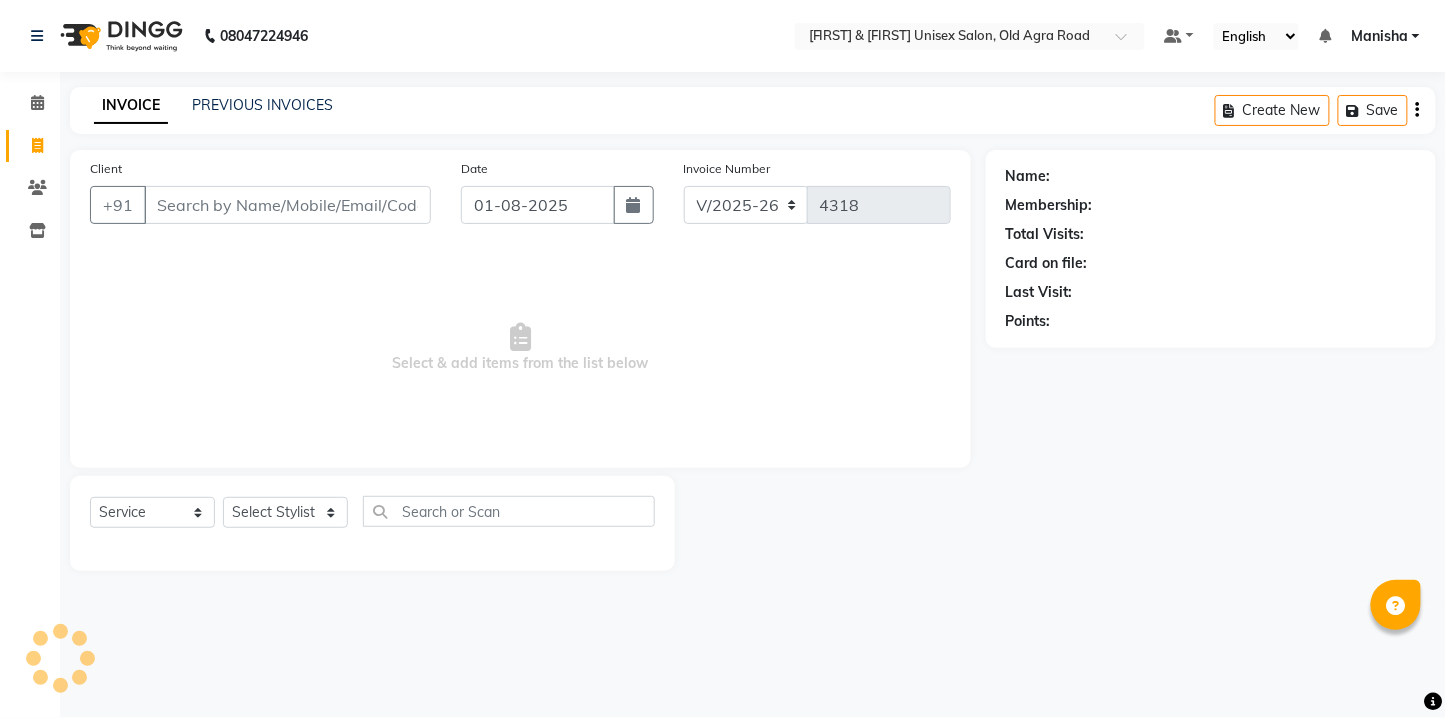 click 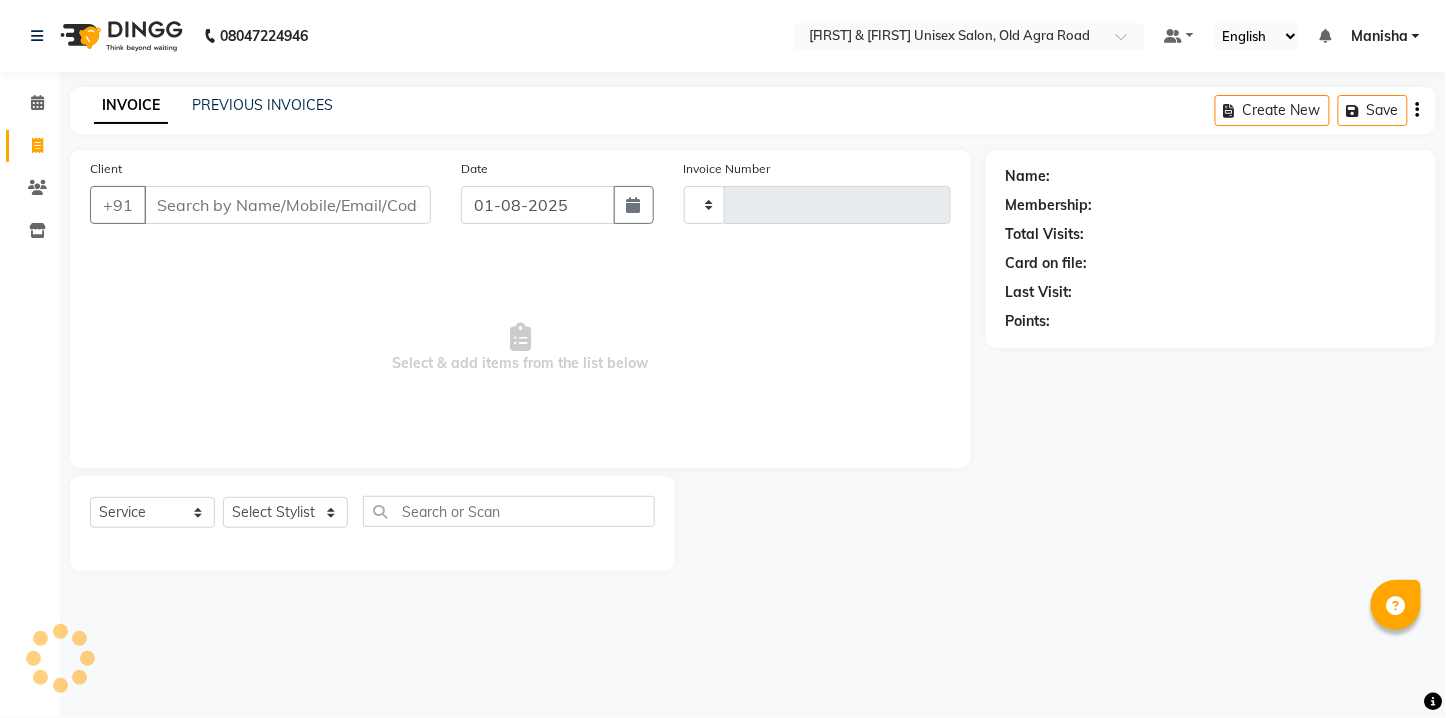 type on "4318" 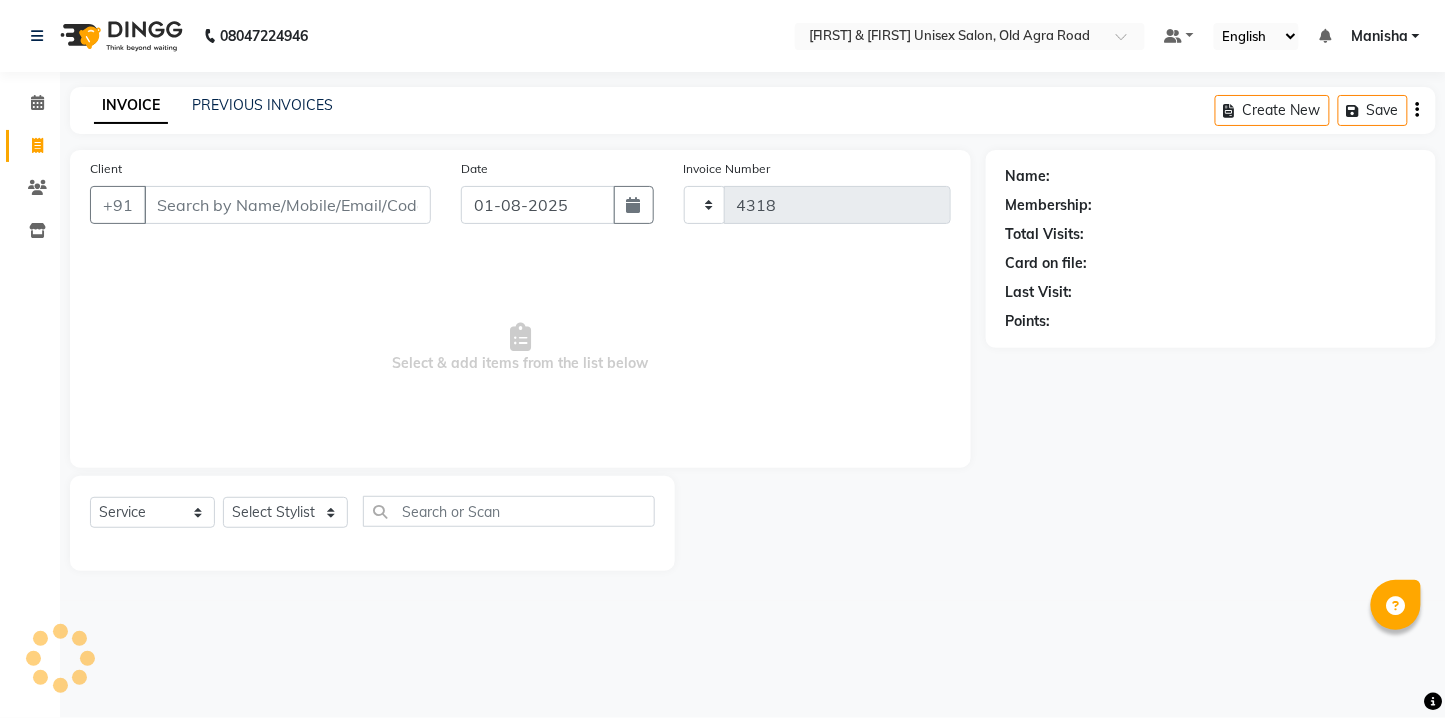 select on "6770" 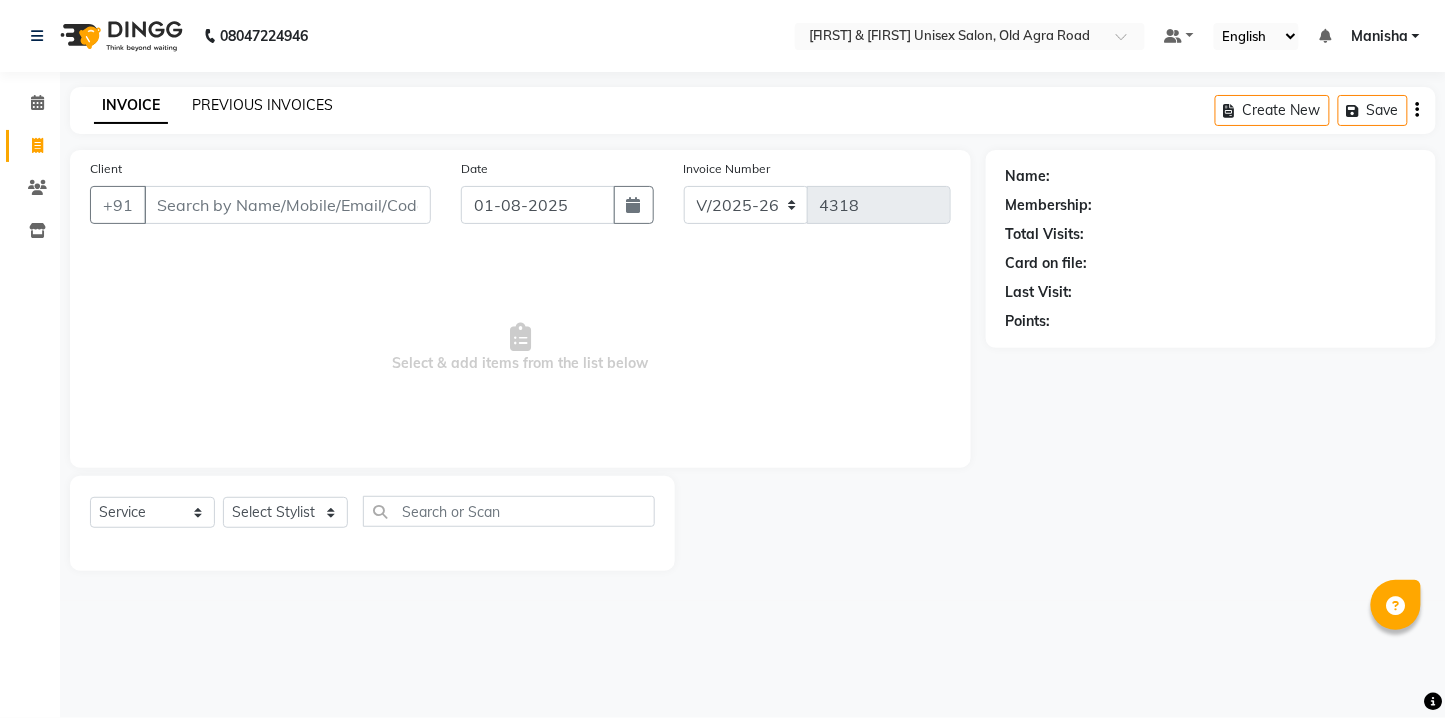 click on "PREVIOUS INVOICES" 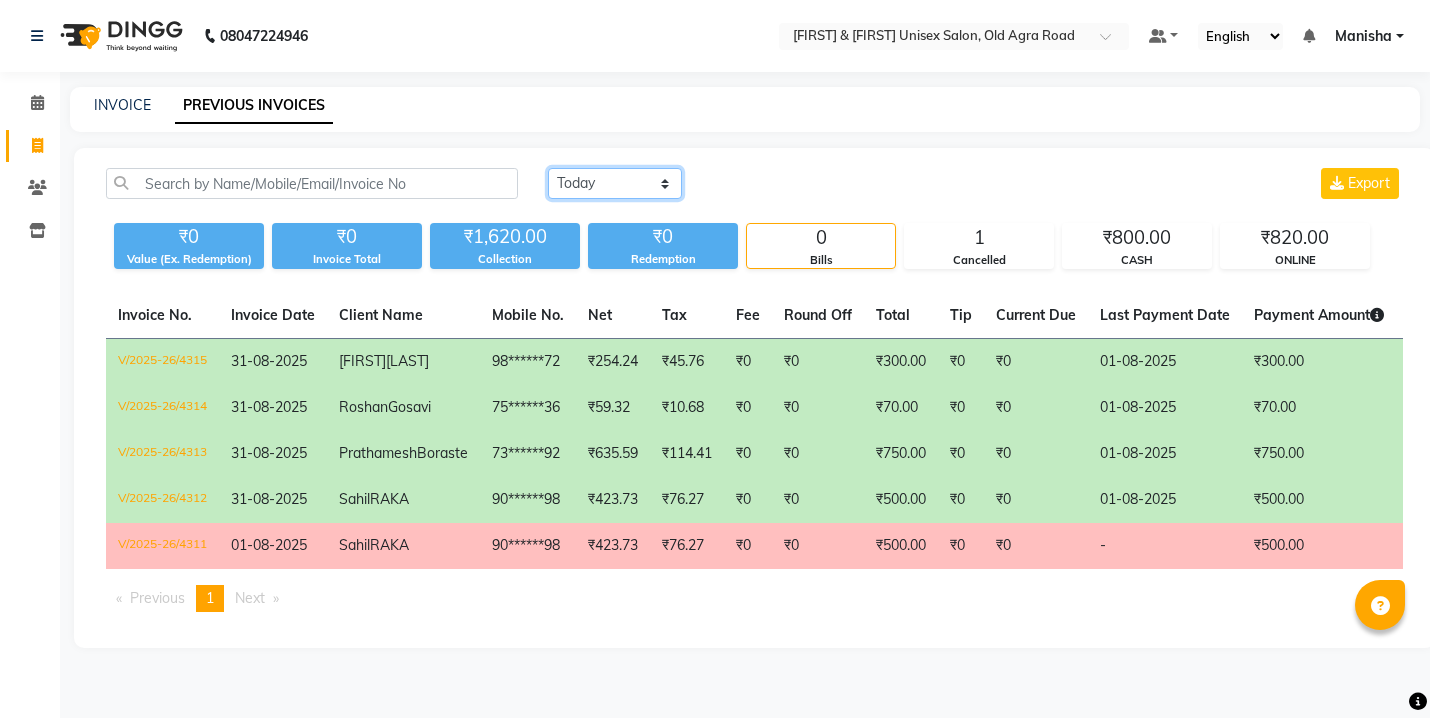 click on "Today Yesterday Custom Range" 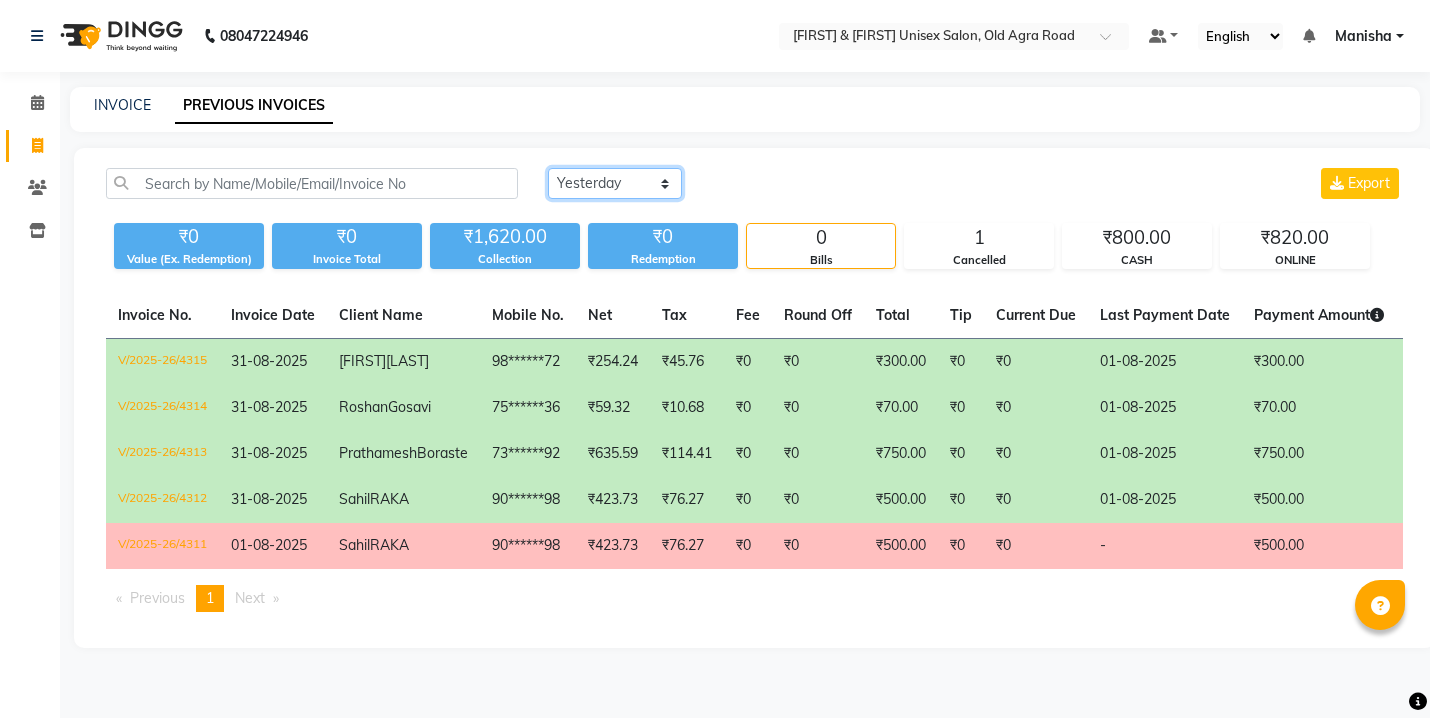 click on "Today Yesterday Custom Range" 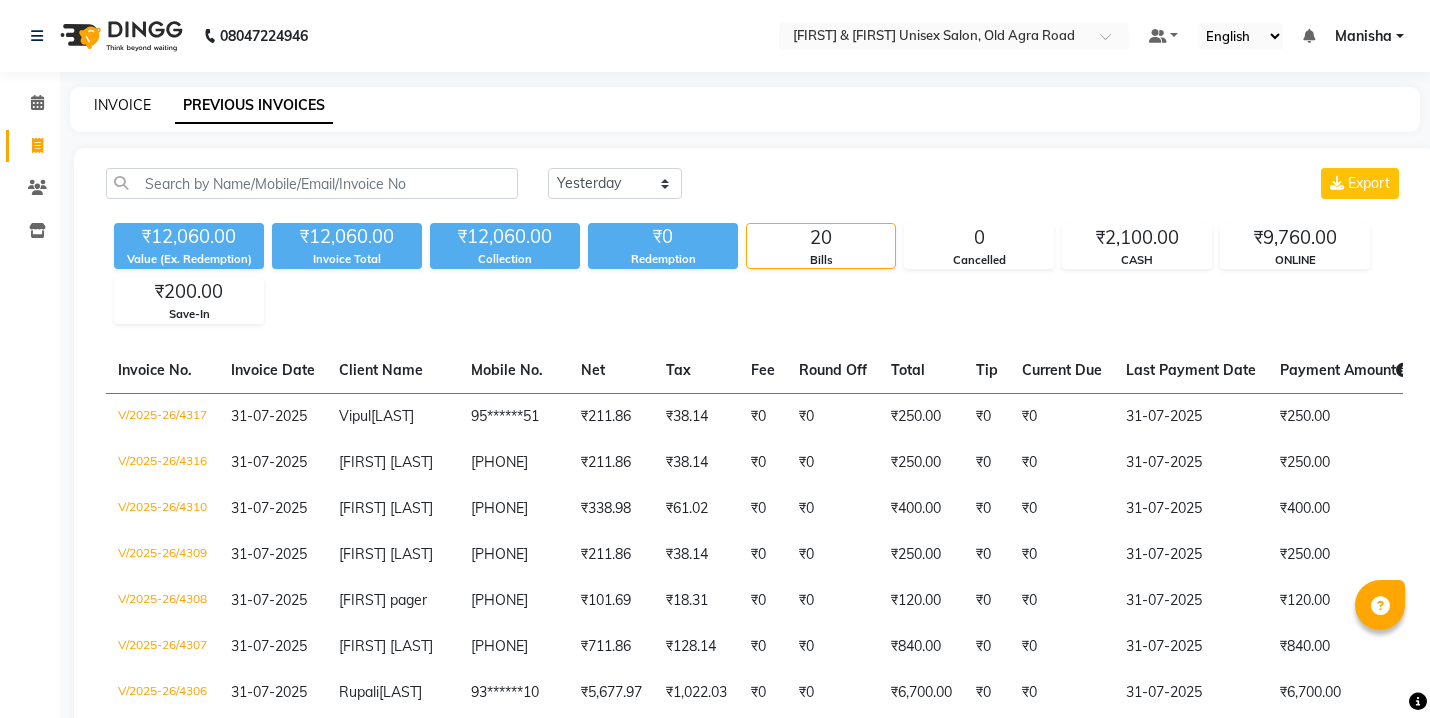 click on "INVOICE" 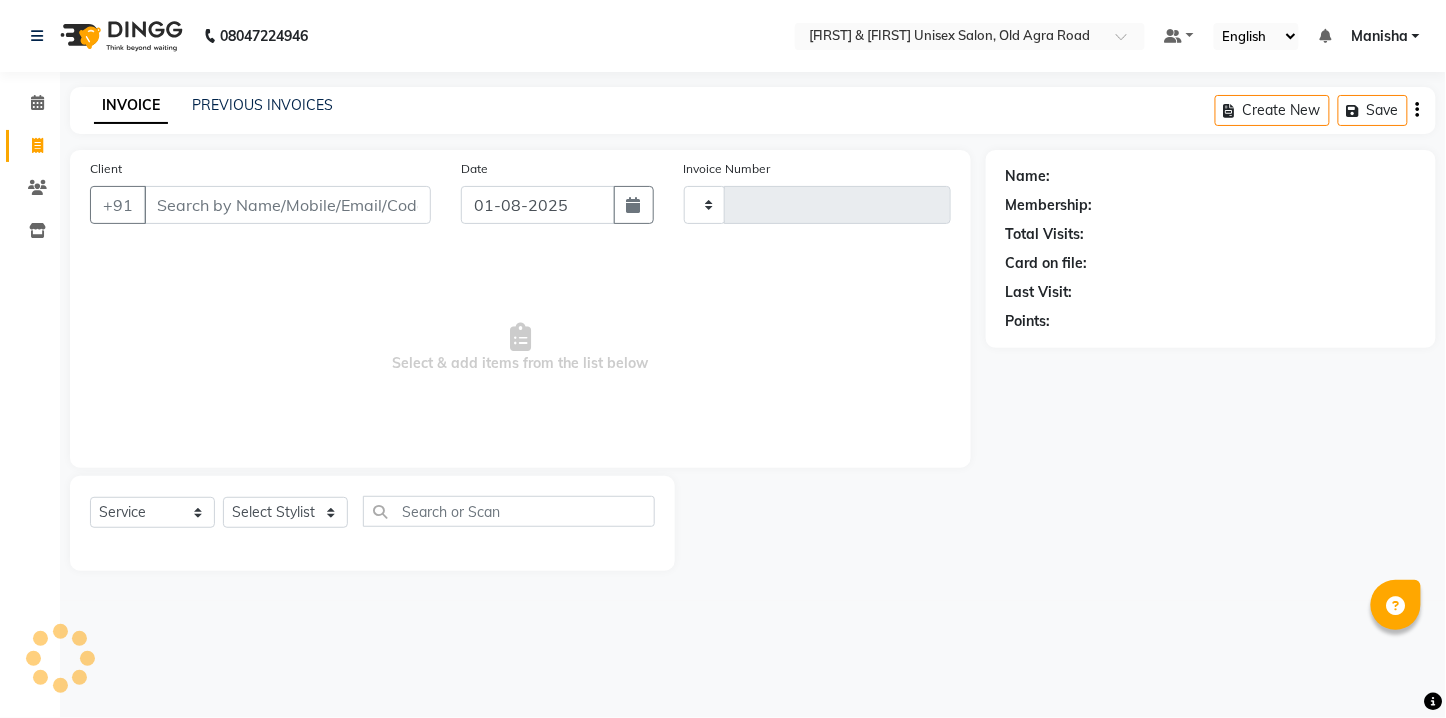type on "4318" 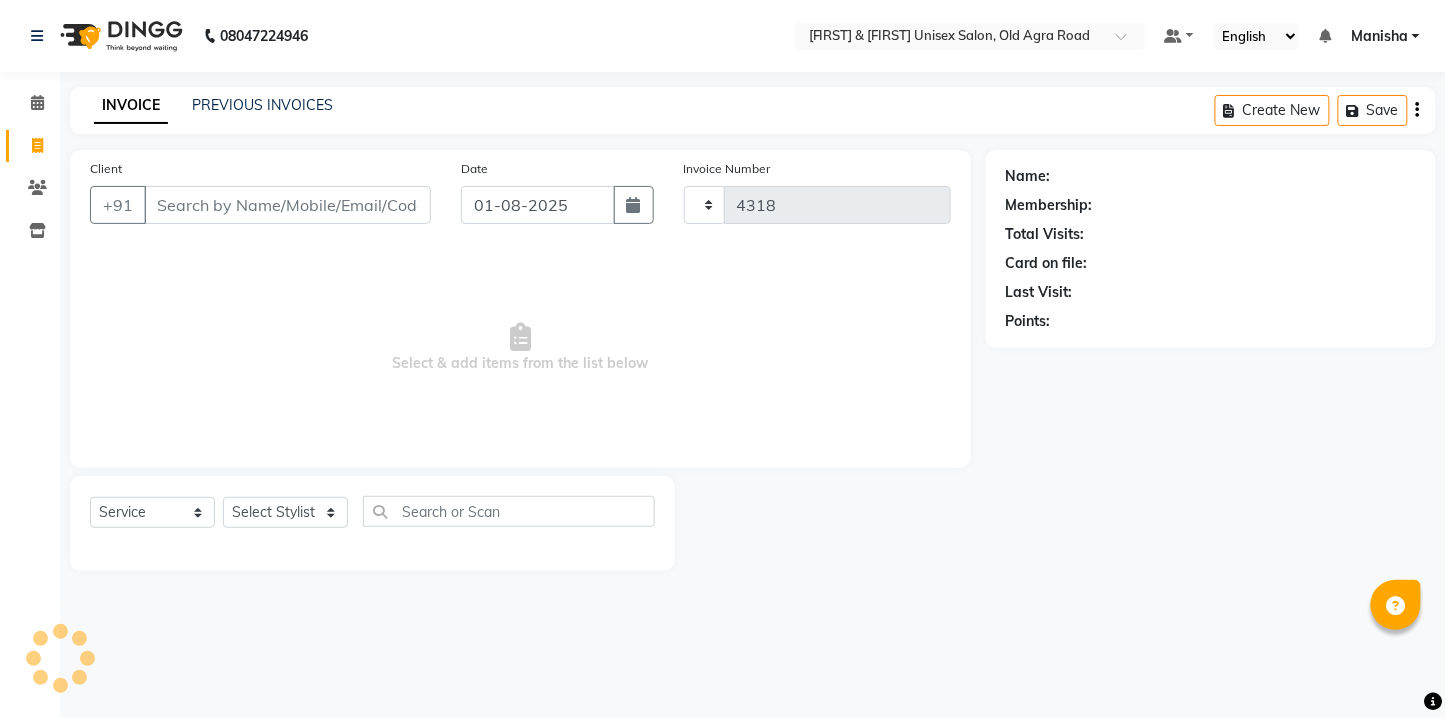 select on "6770" 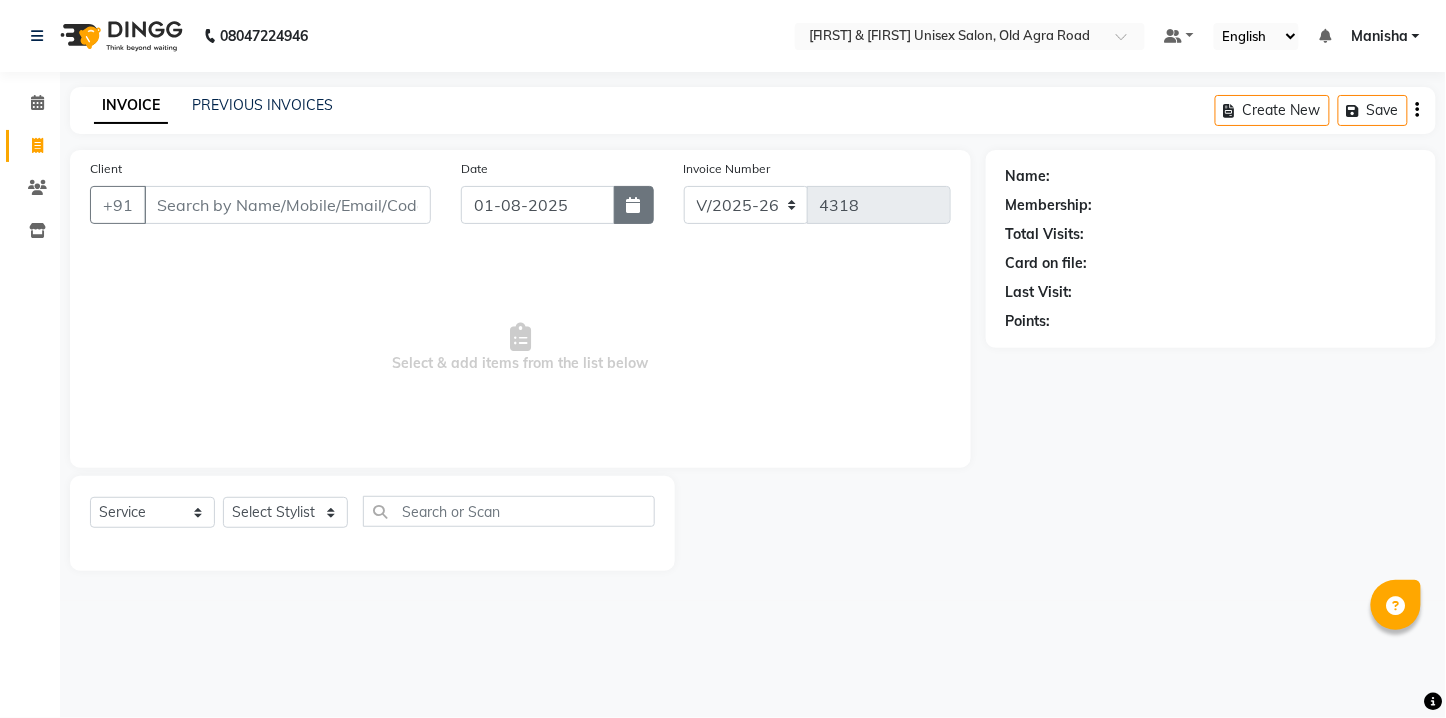 click 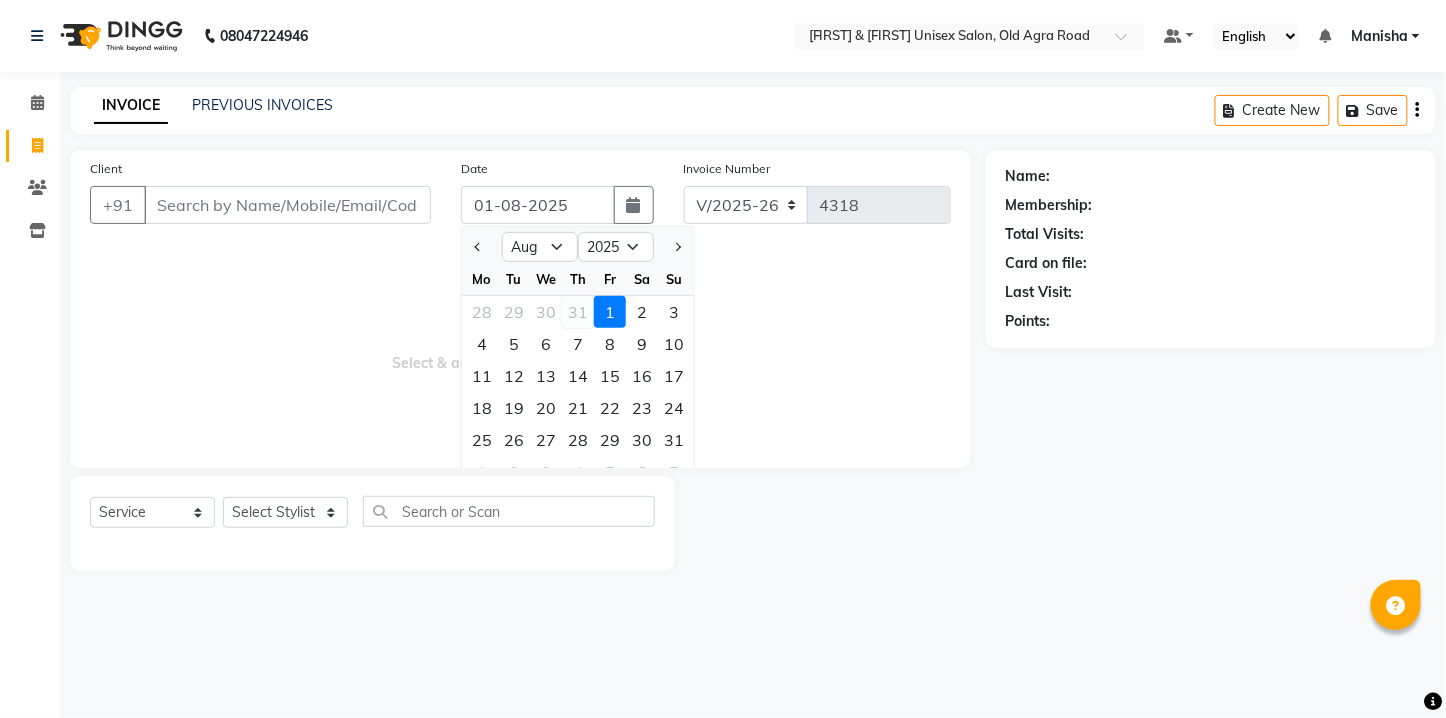 click on "31" 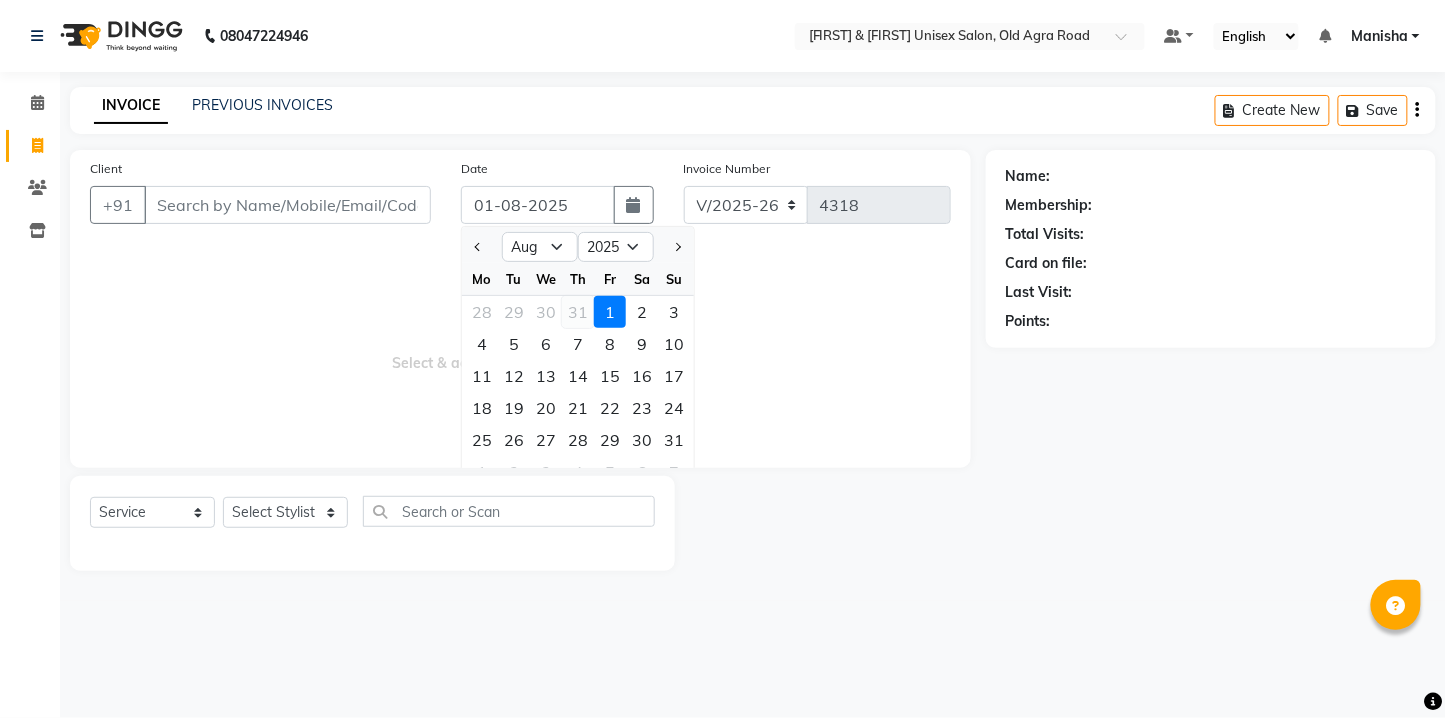 type on "31-07-2025" 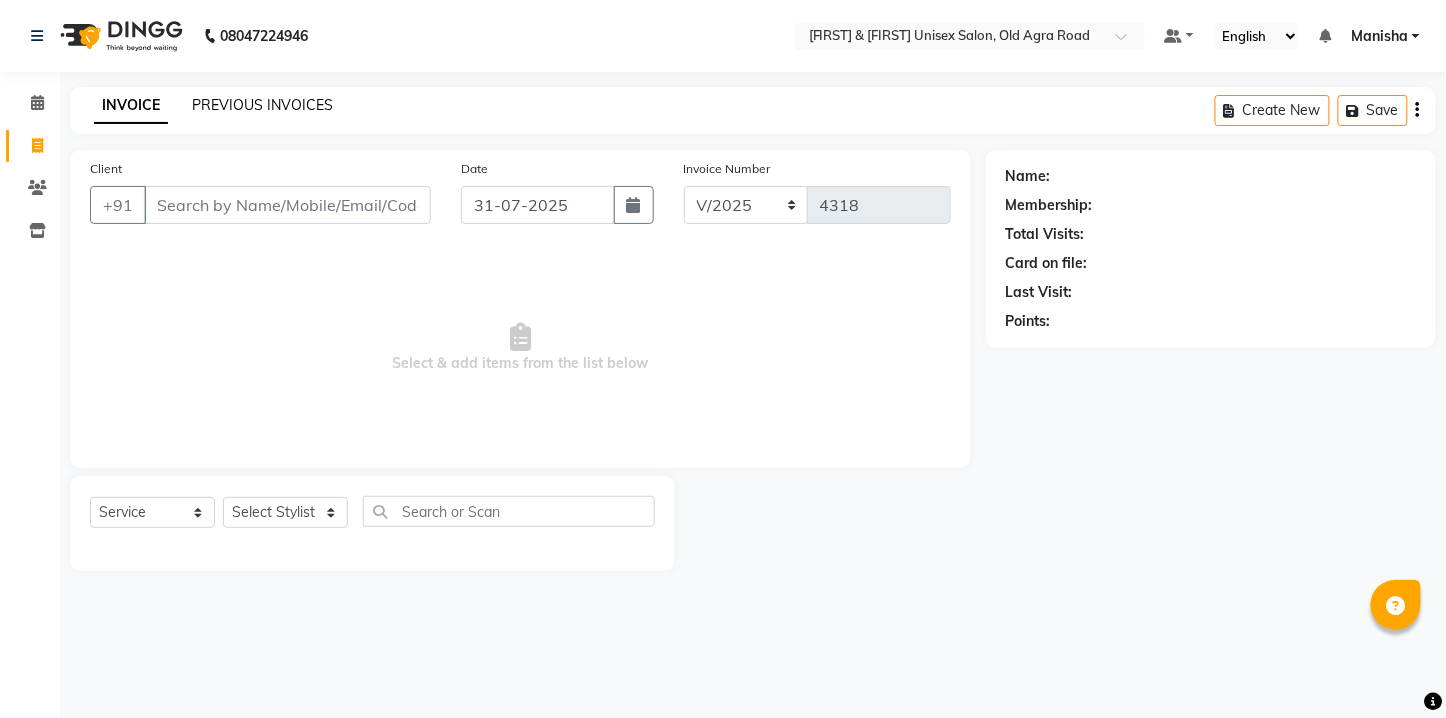 click on "PREVIOUS INVOICES" 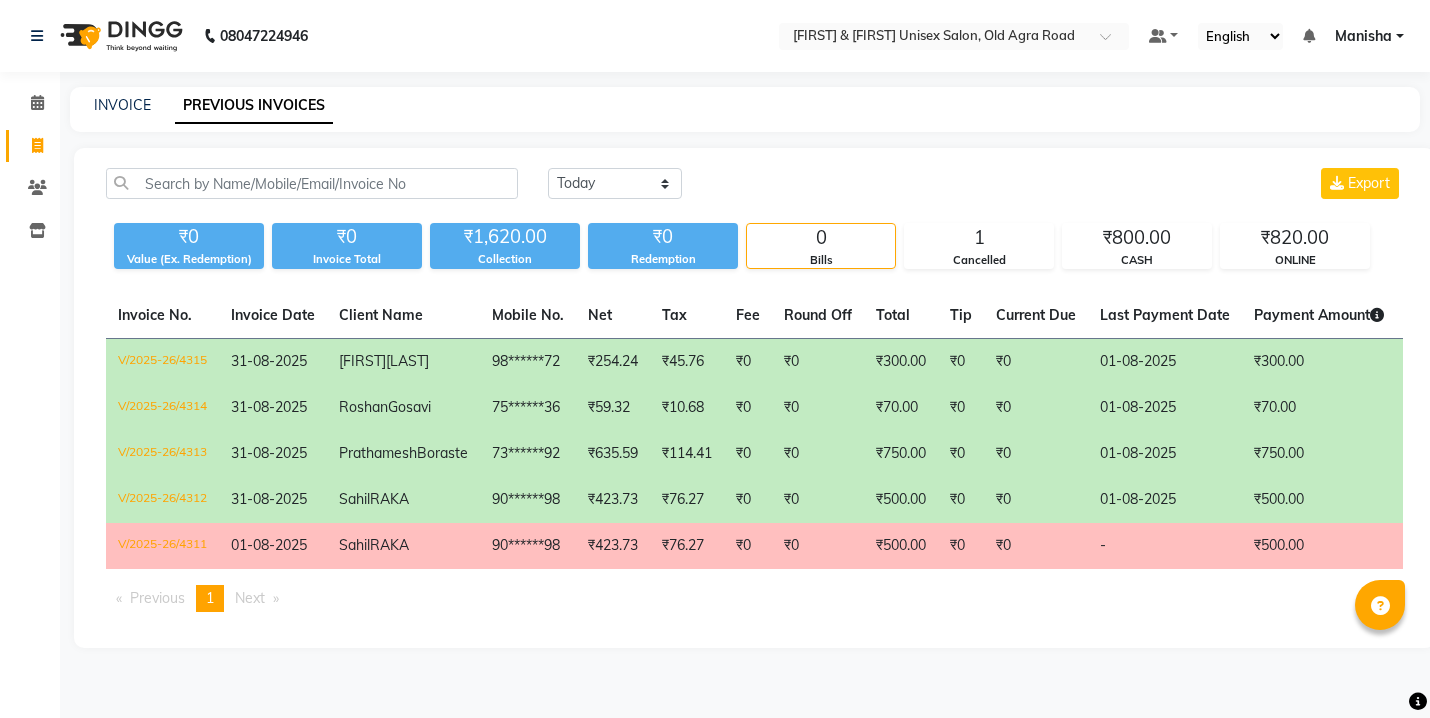 click on "₹0" 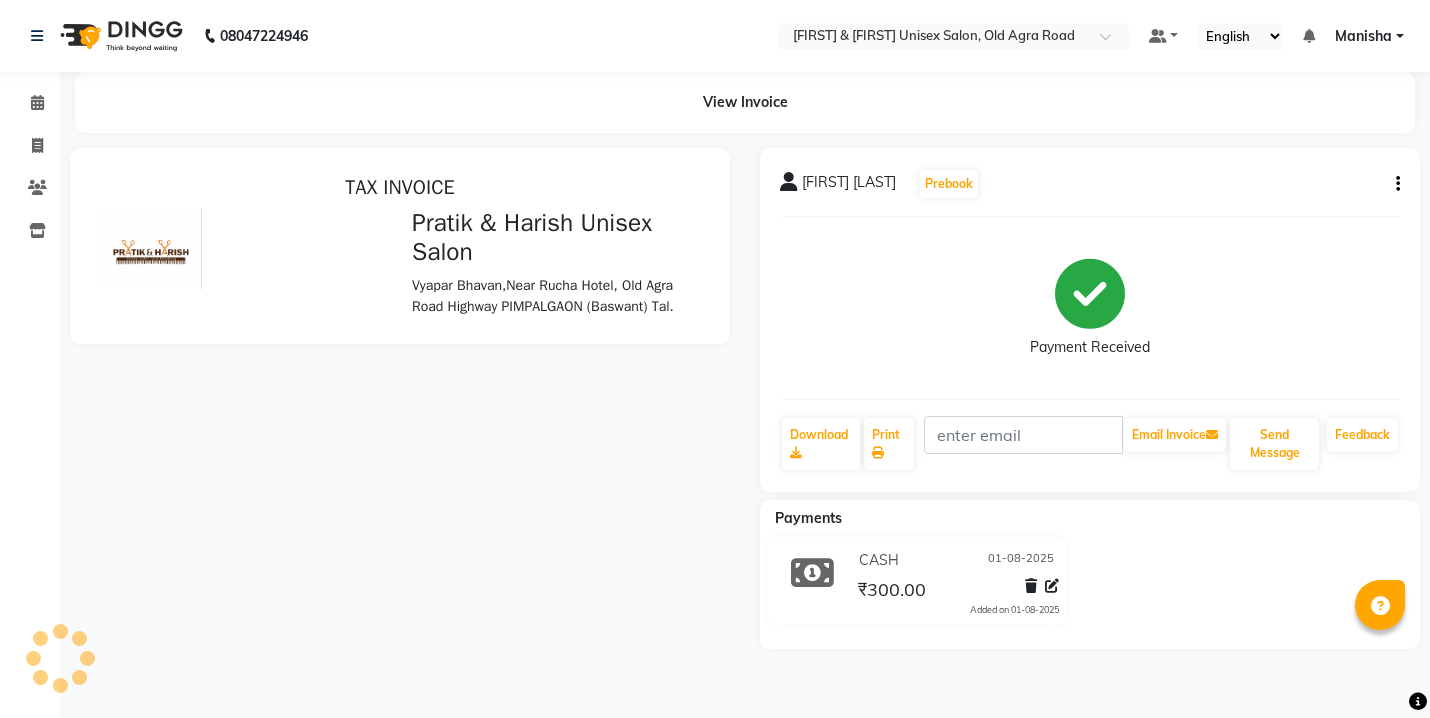 scroll, scrollTop: 0, scrollLeft: 0, axis: both 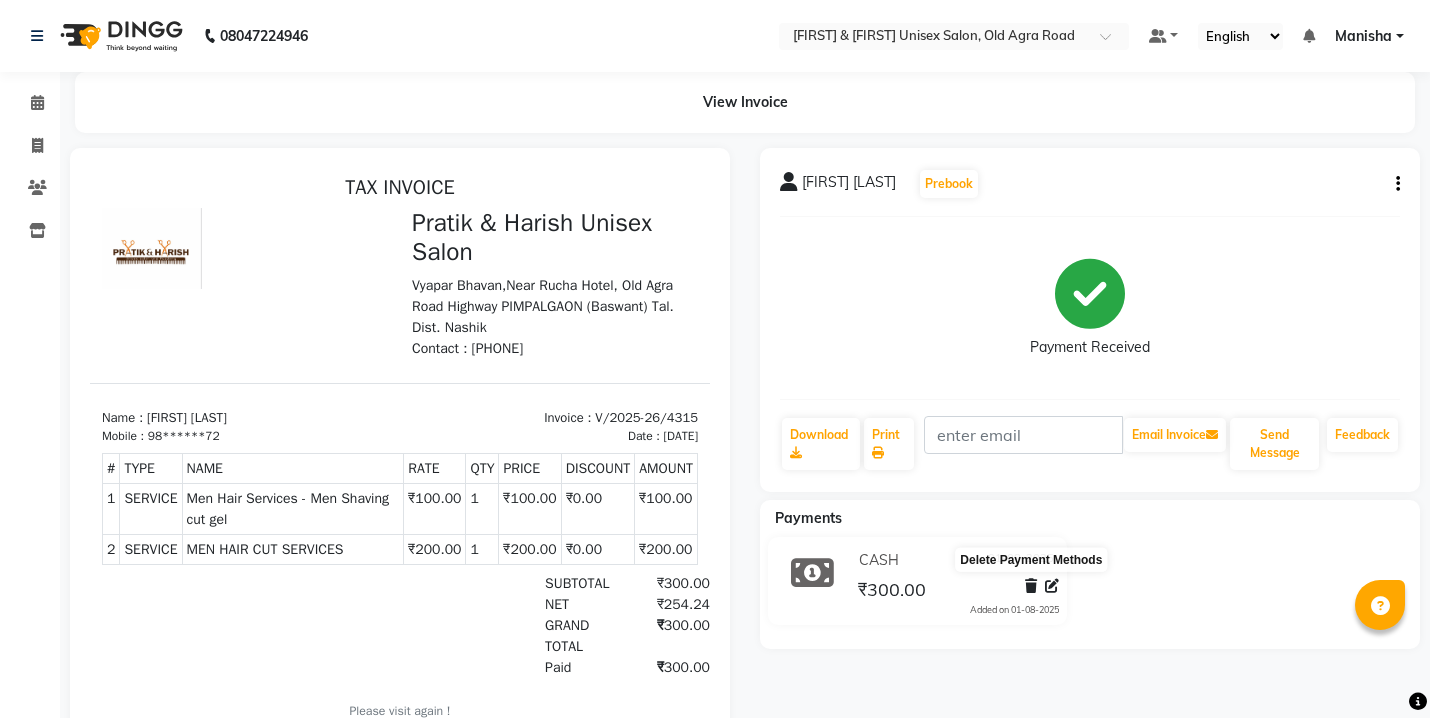 click 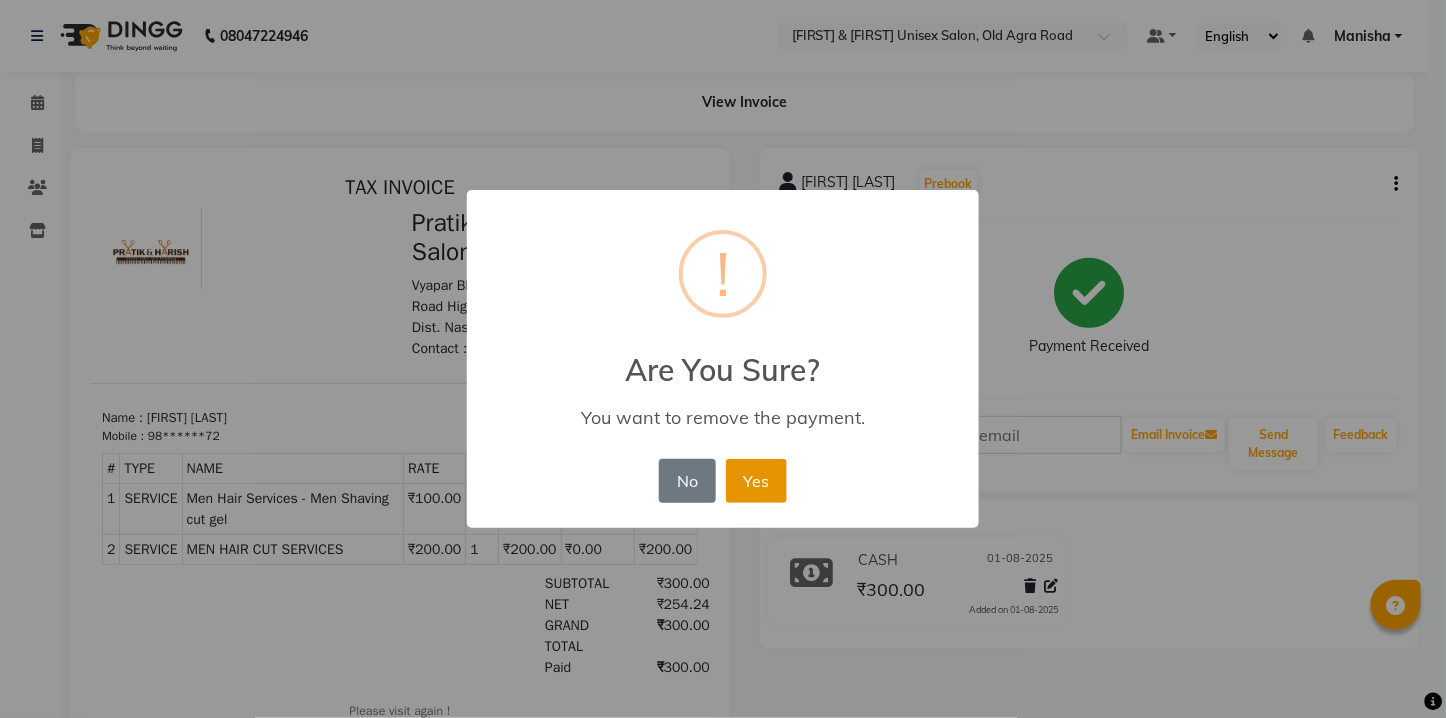 click on "Yes" at bounding box center (756, 481) 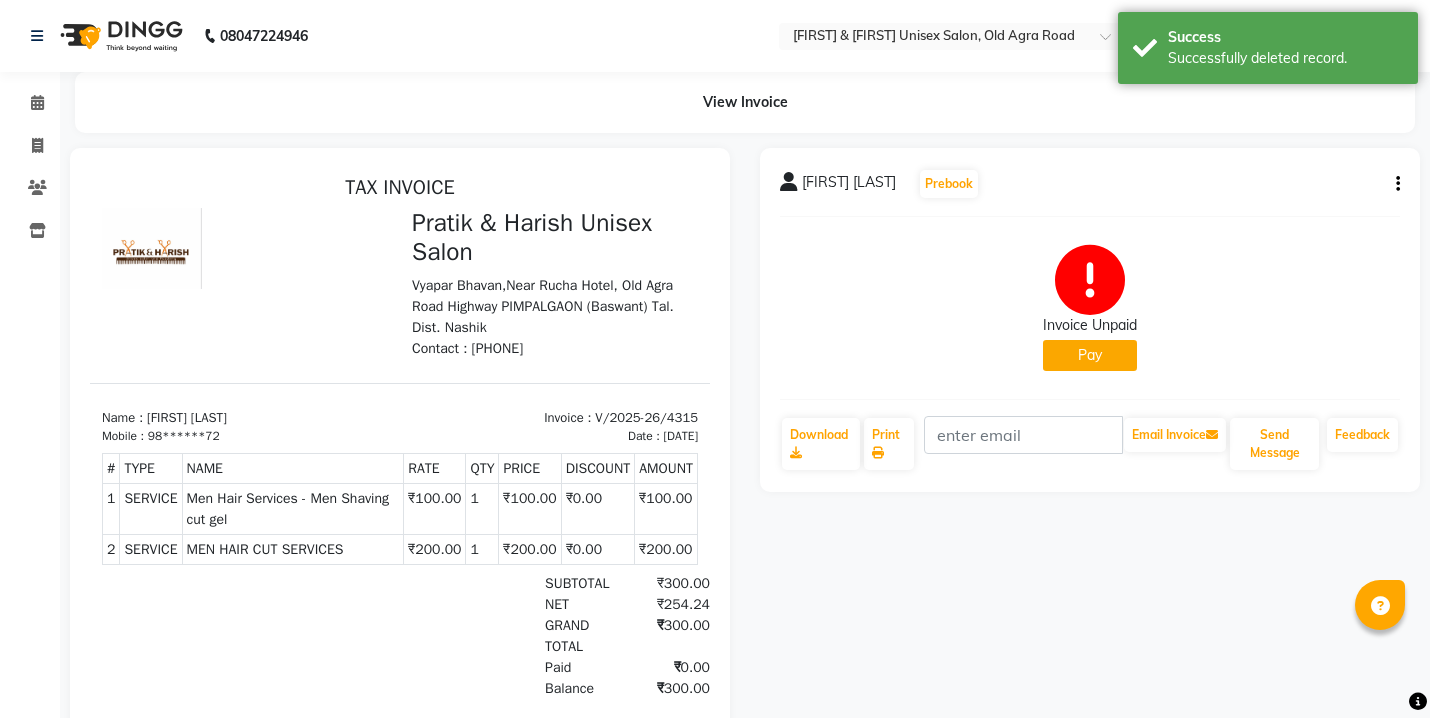click on "Pay" 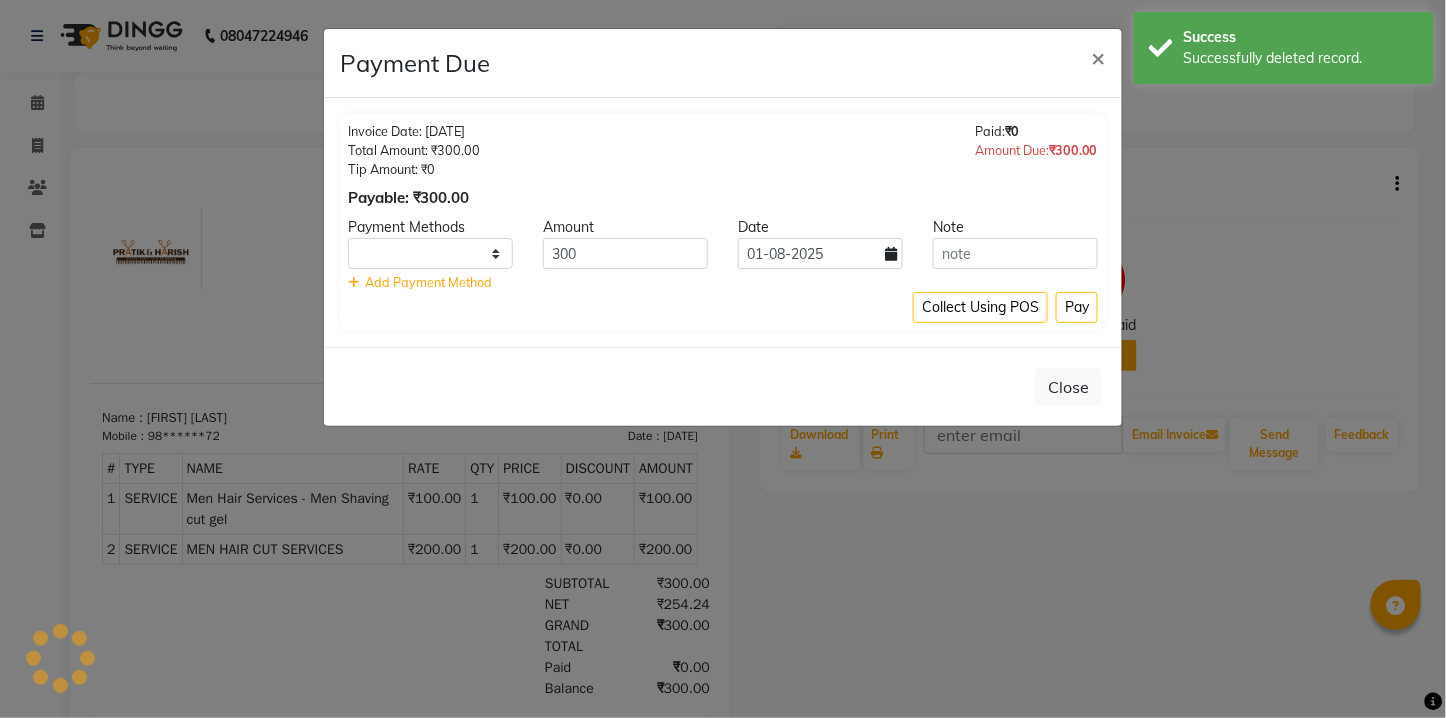 select on "1" 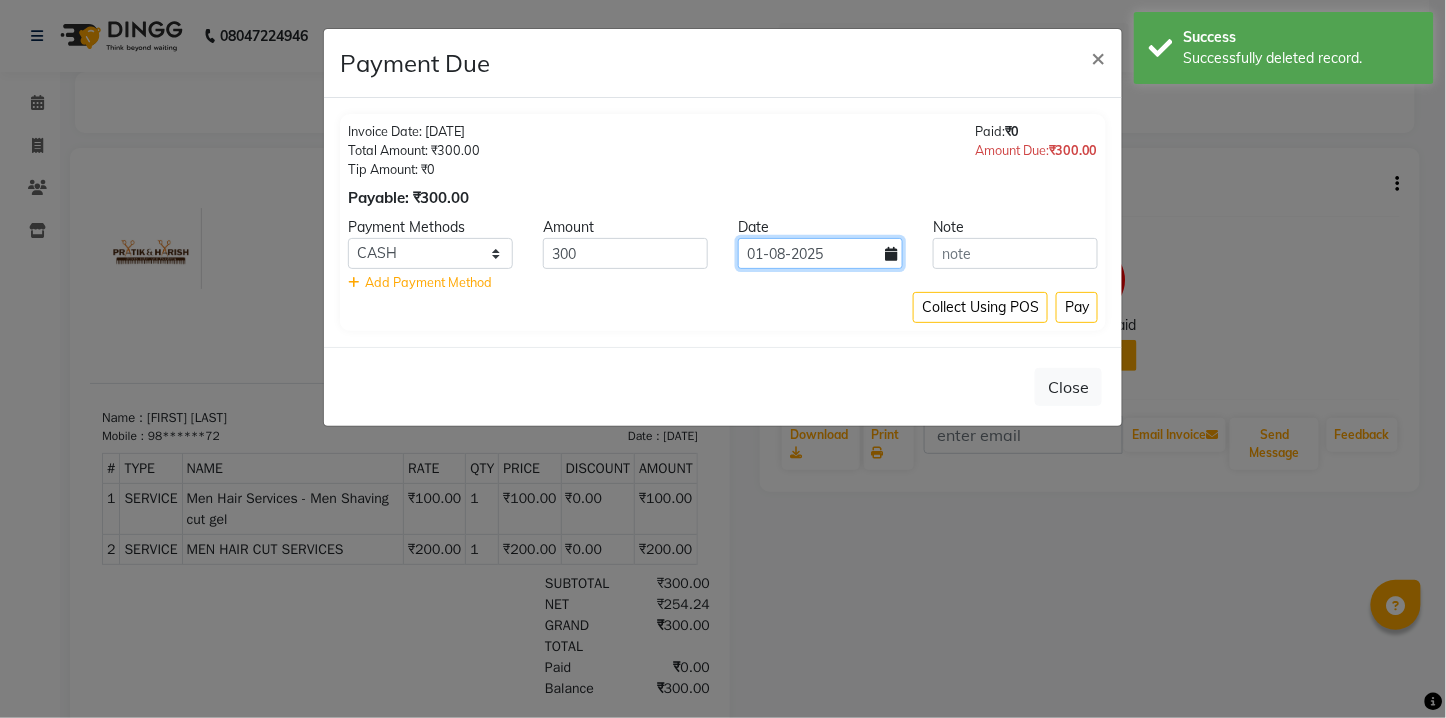 click on "01-08-2025" 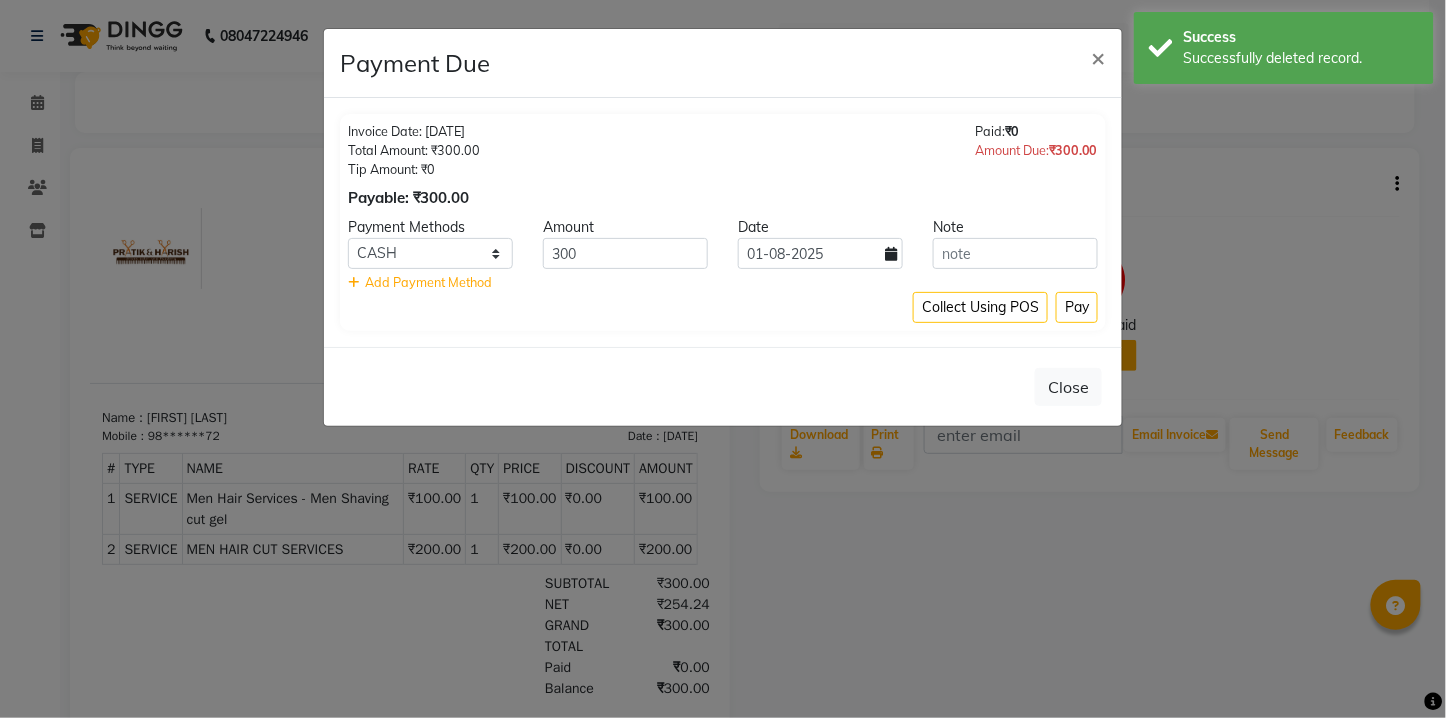 select on "8" 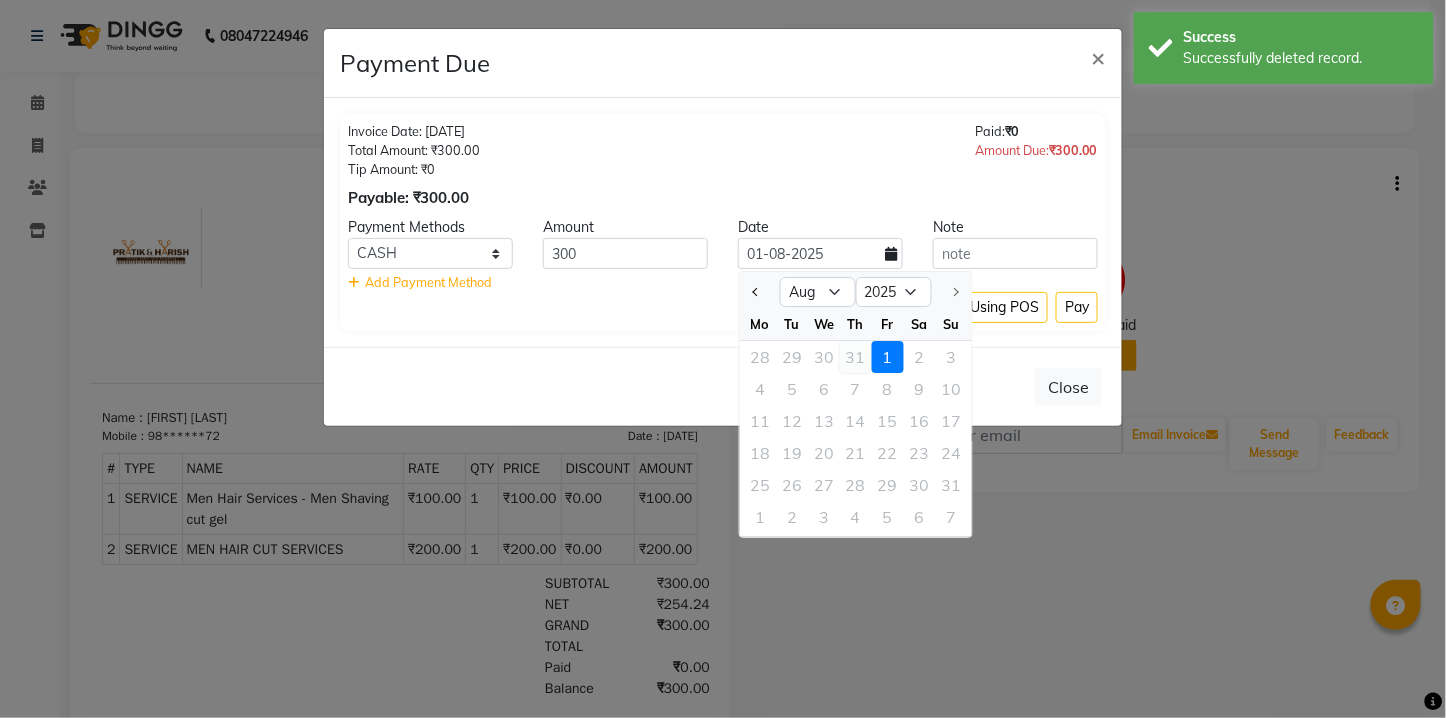 click on "31" 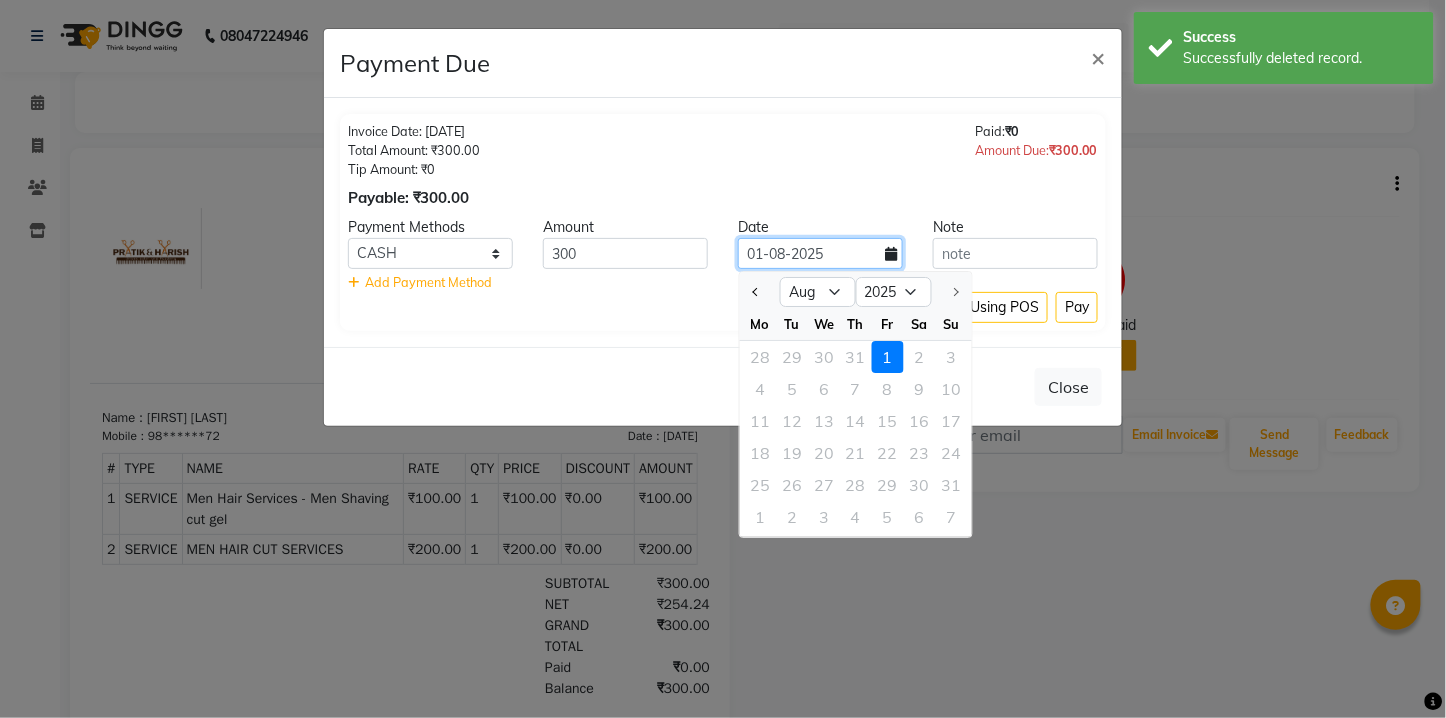 type on "31-07-2025" 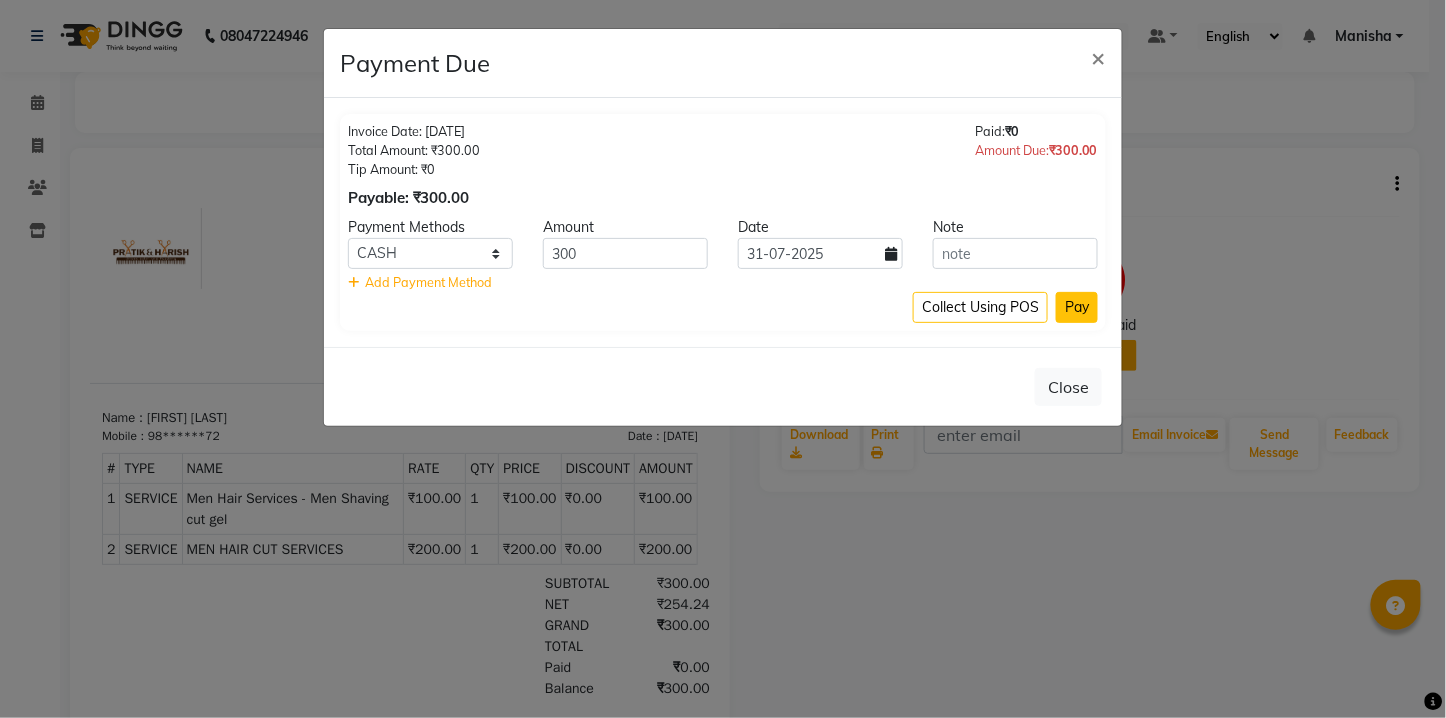 click on "Pay" 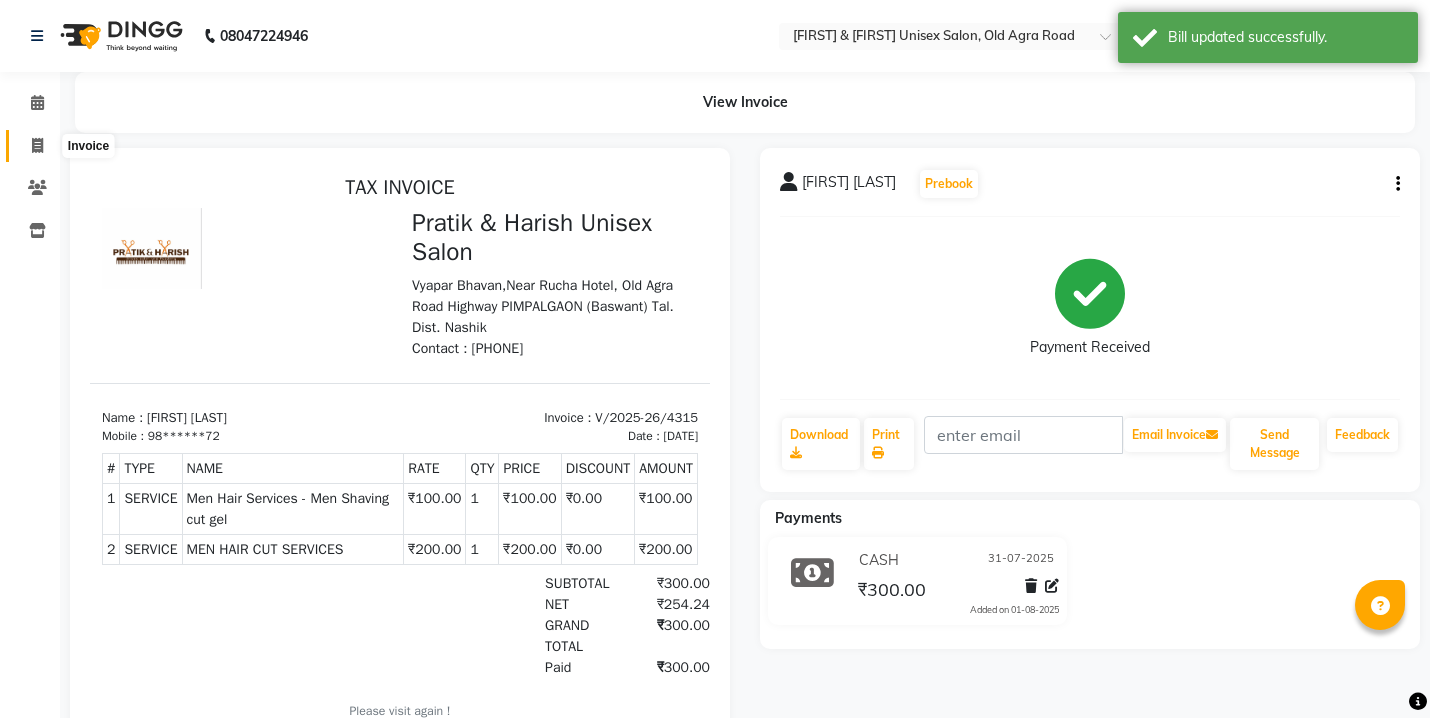 click 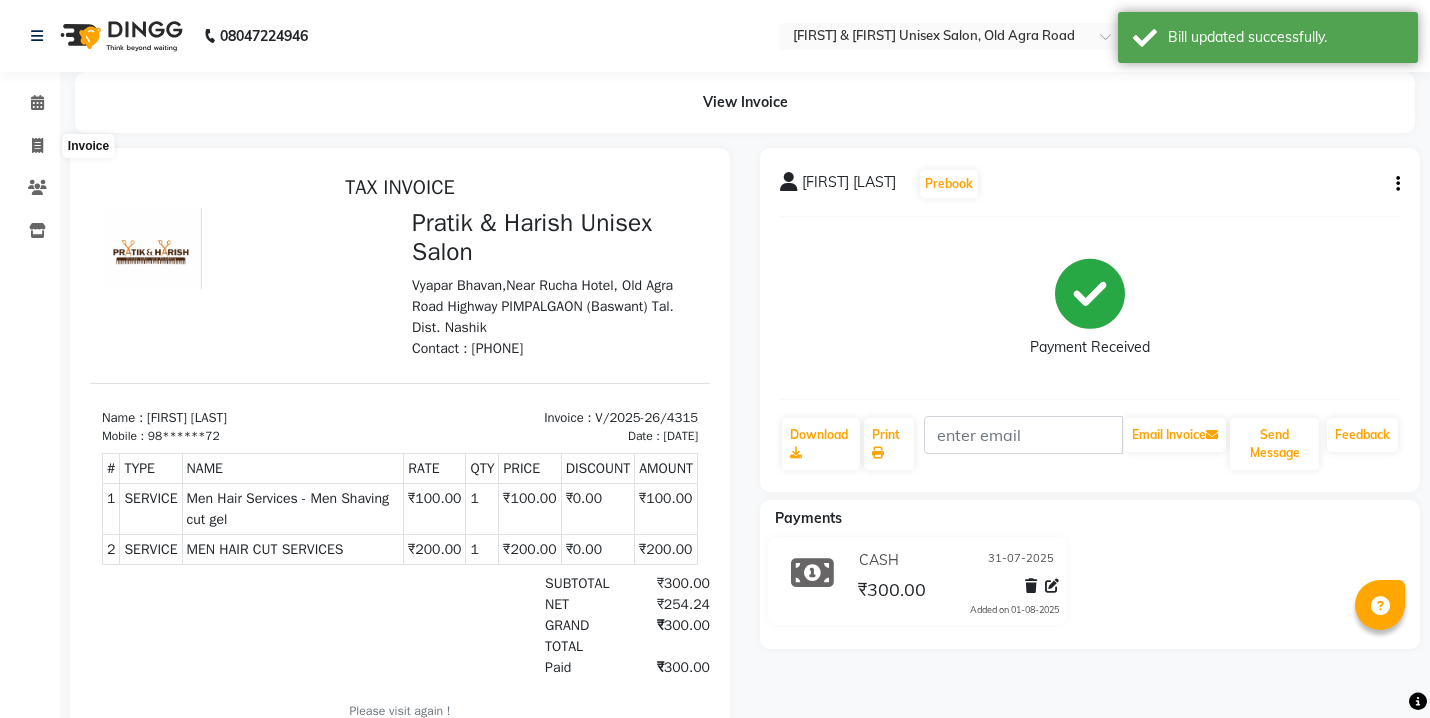 select on "service" 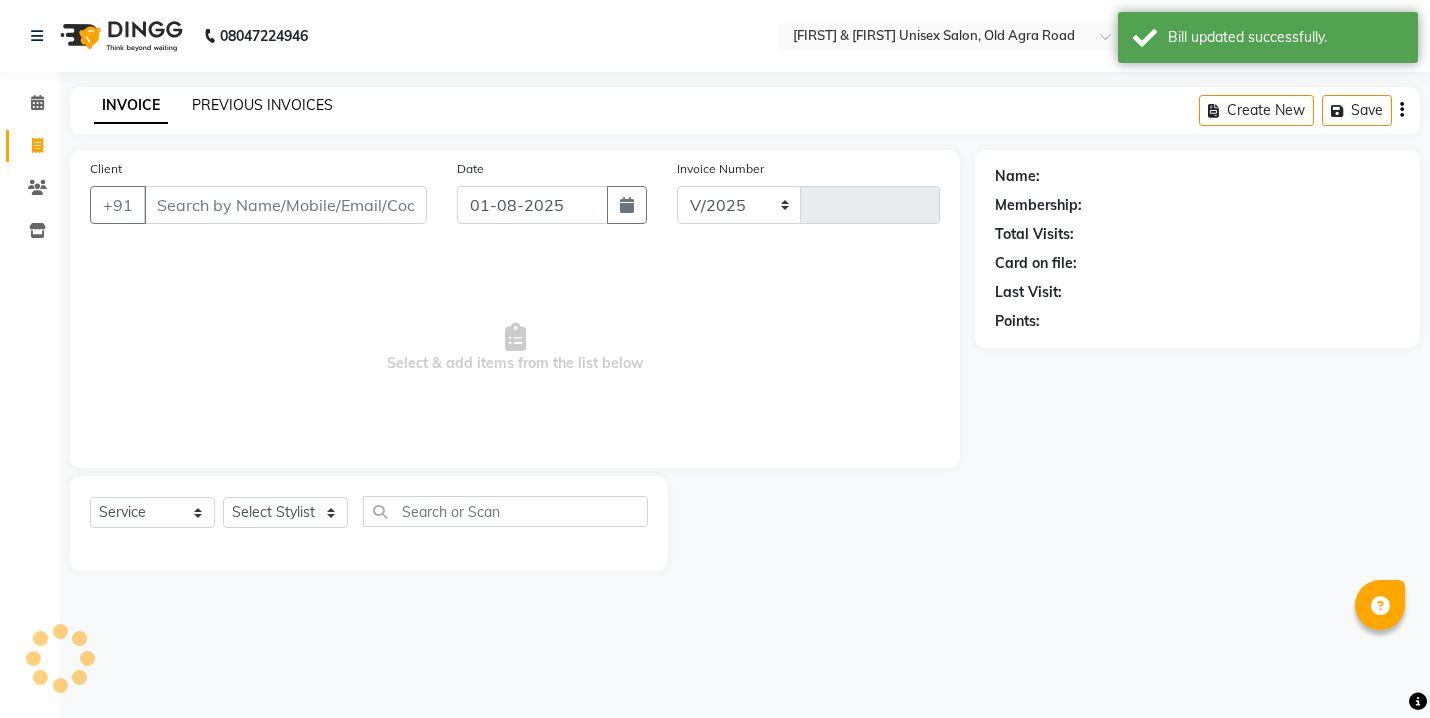 select on "6770" 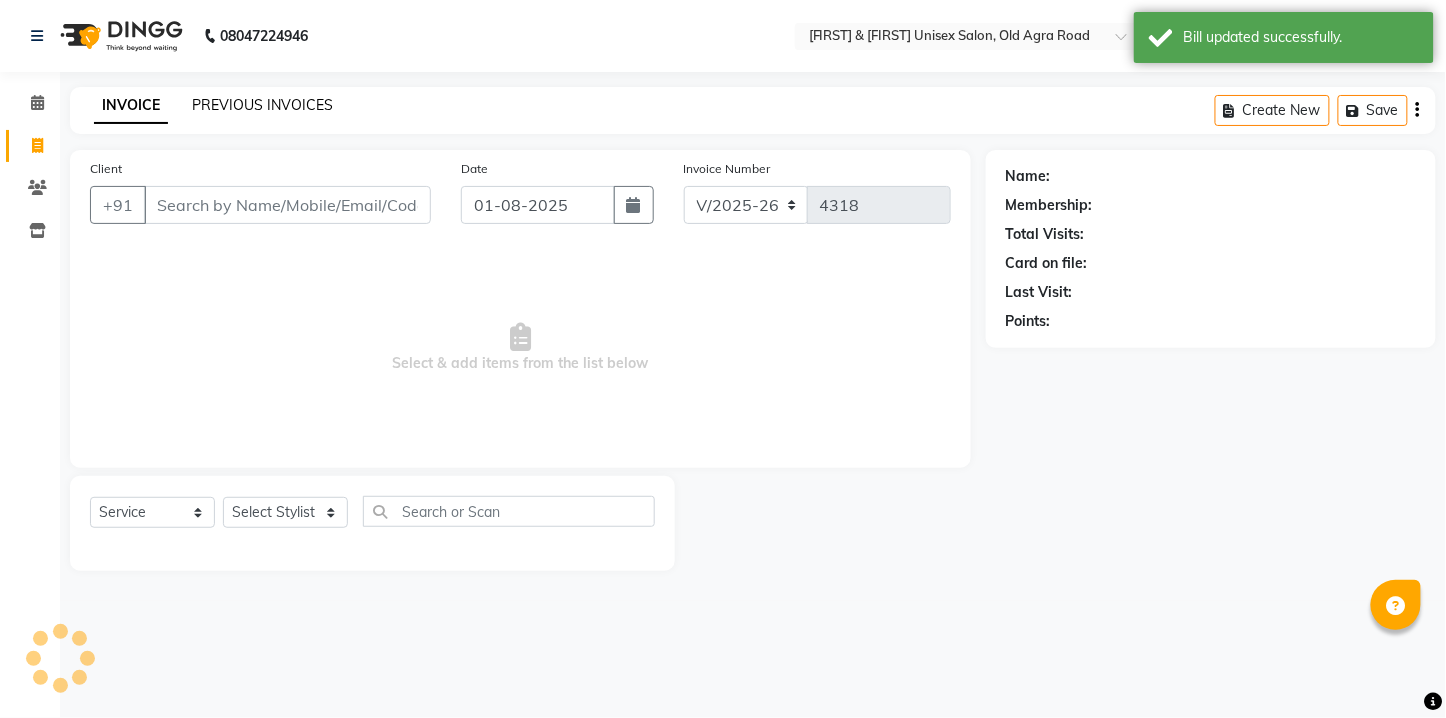 click on "PREVIOUS INVOICES" 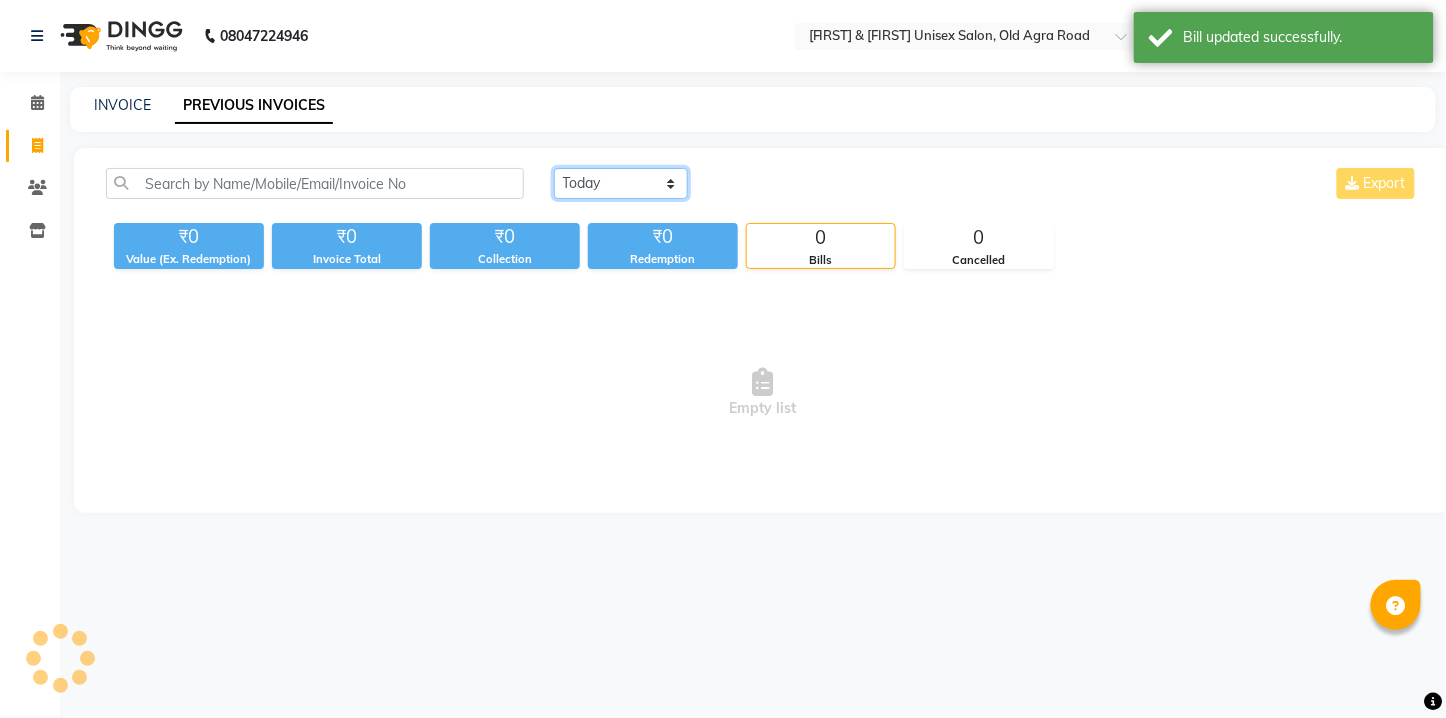 click on "Today Yesterday Custom Range" 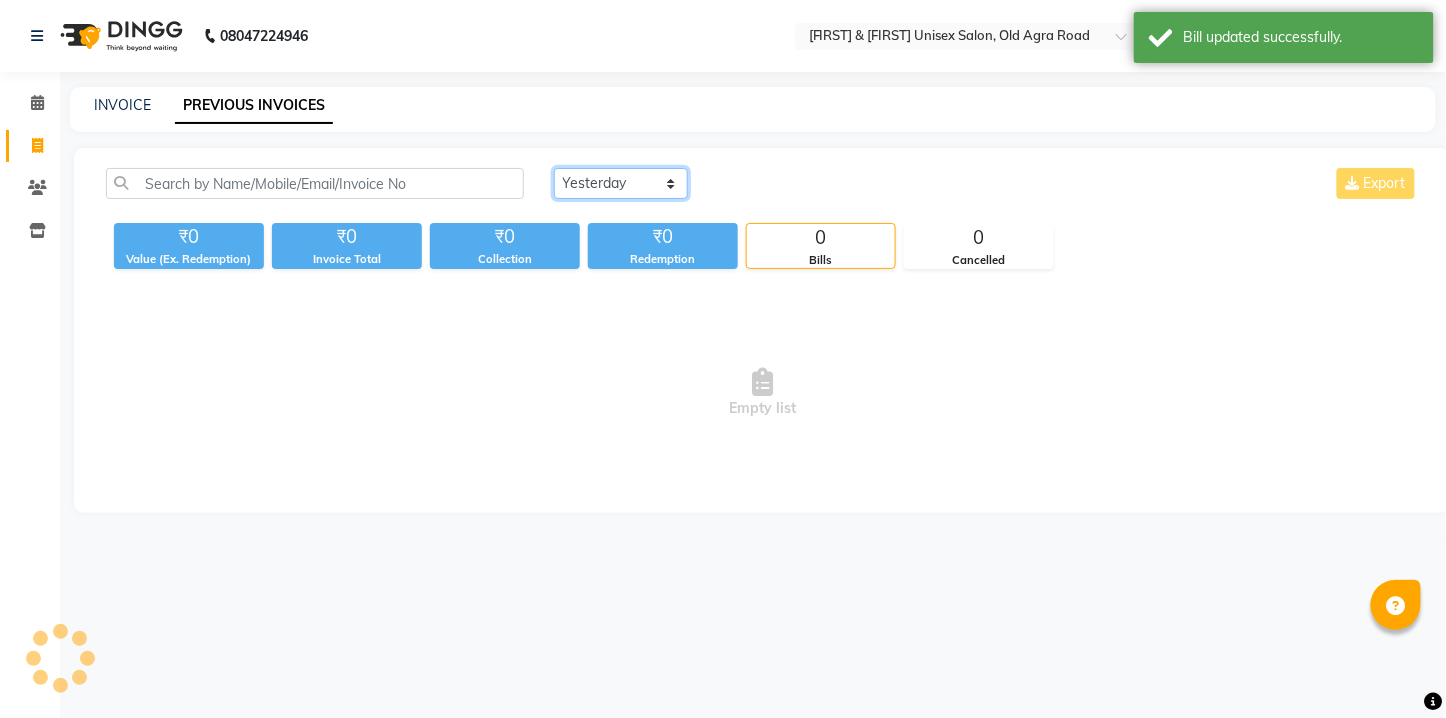 click on "Today Yesterday Custom Range" 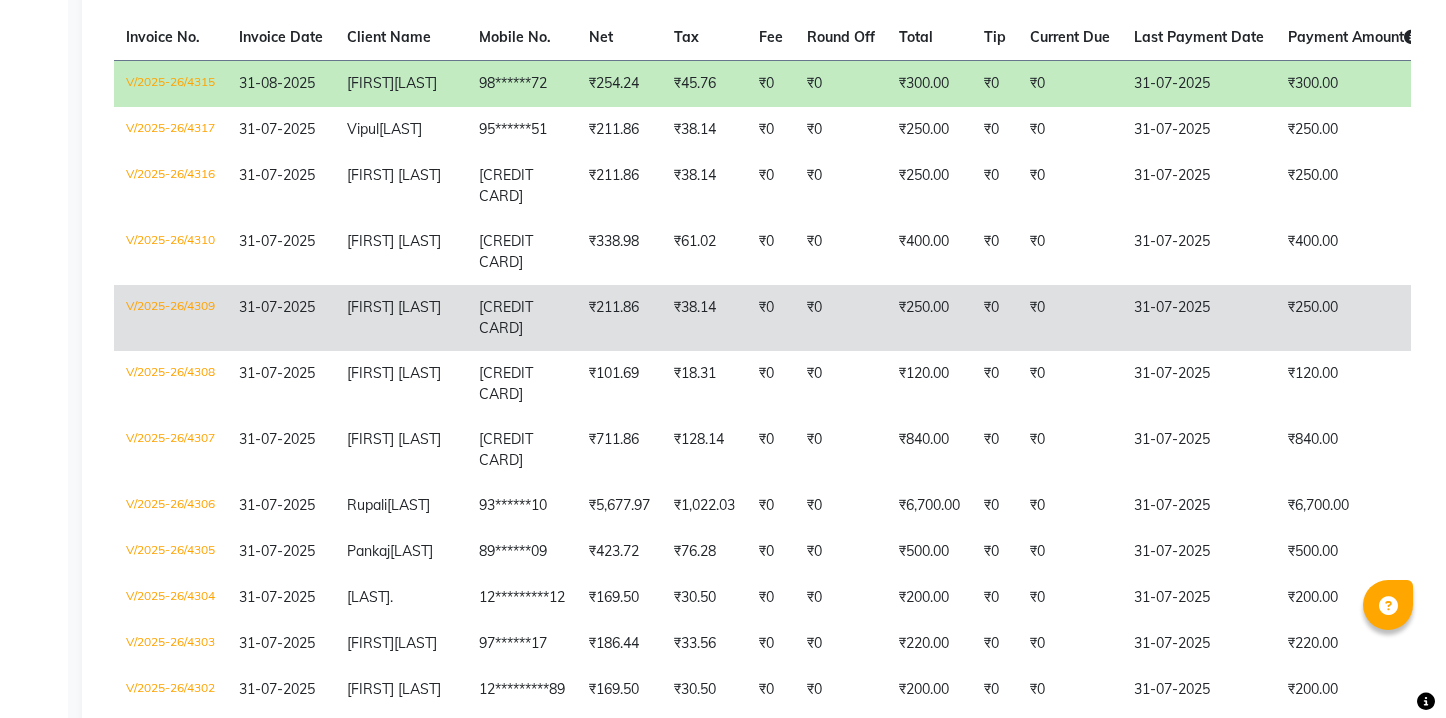 scroll, scrollTop: 0, scrollLeft: 0, axis: both 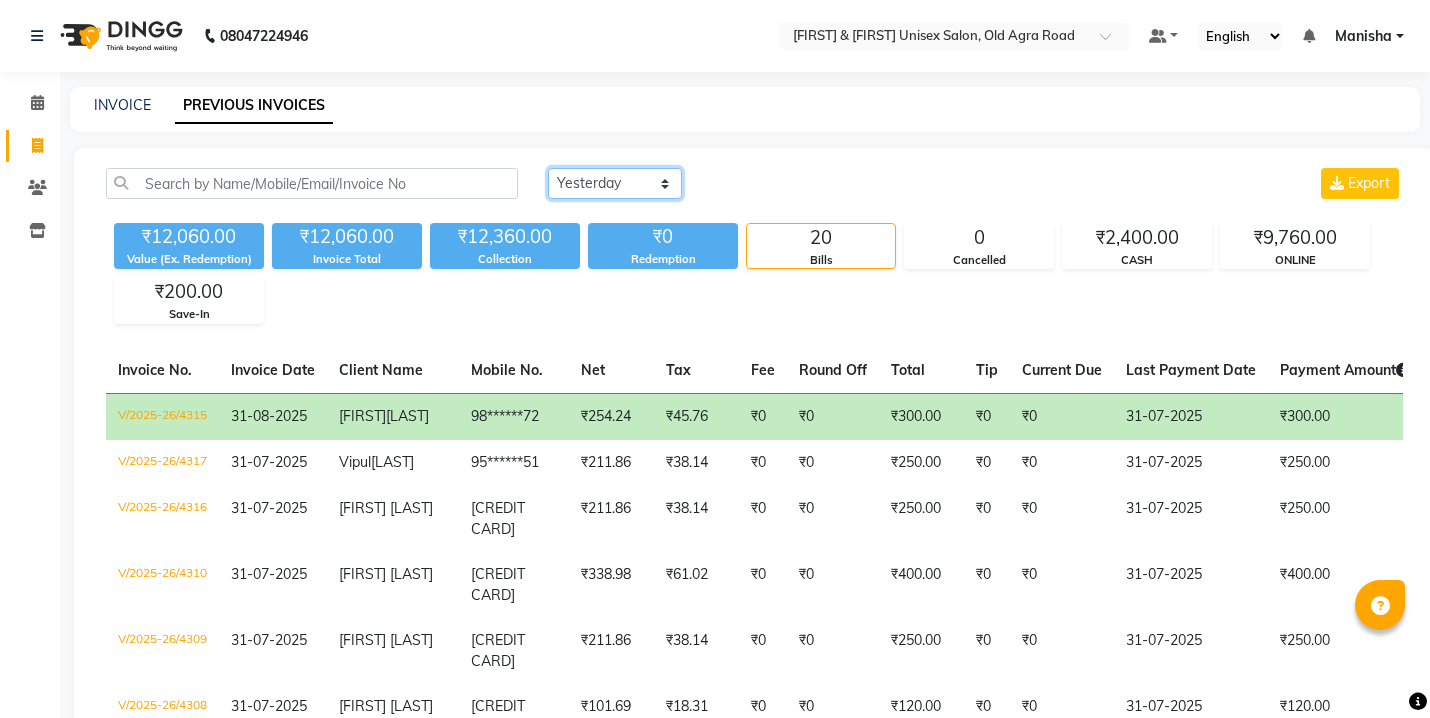 click on "Today Yesterday Custom Range" 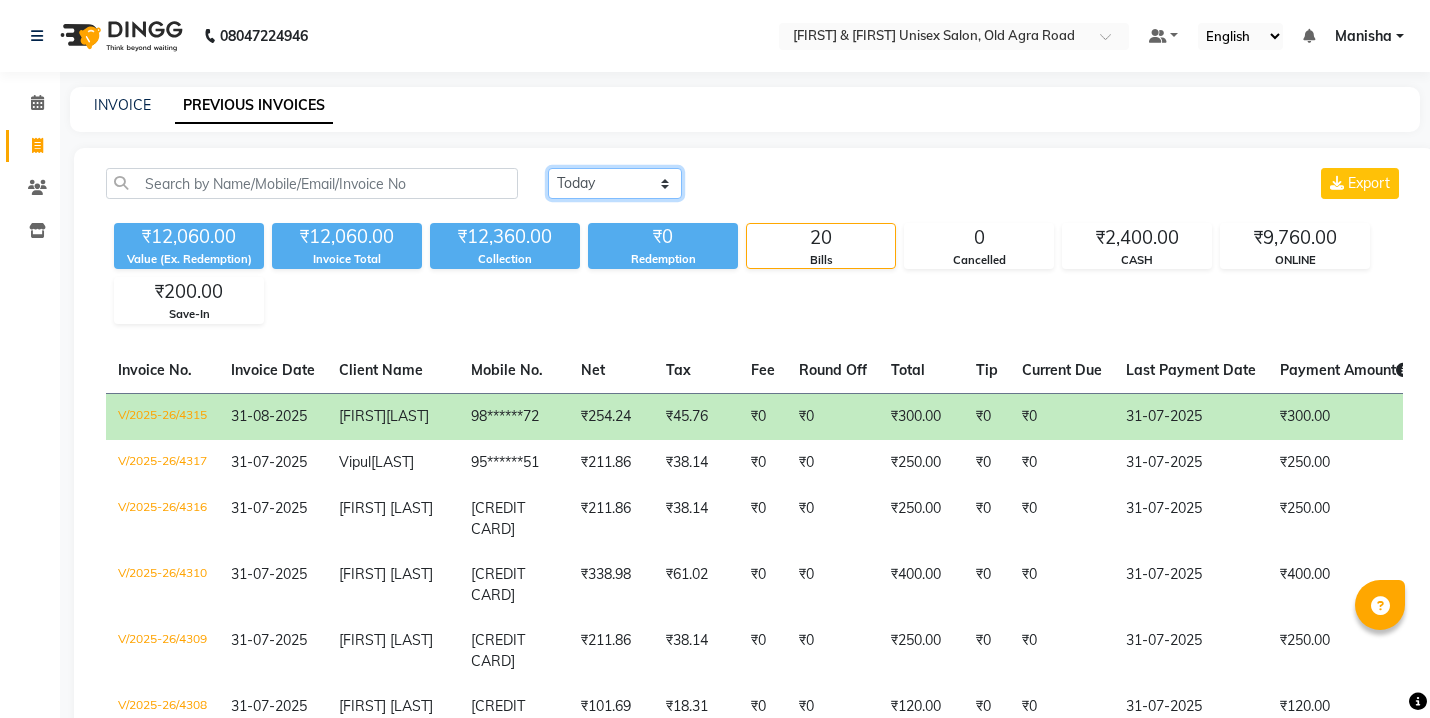 click on "Today Yesterday Custom Range" 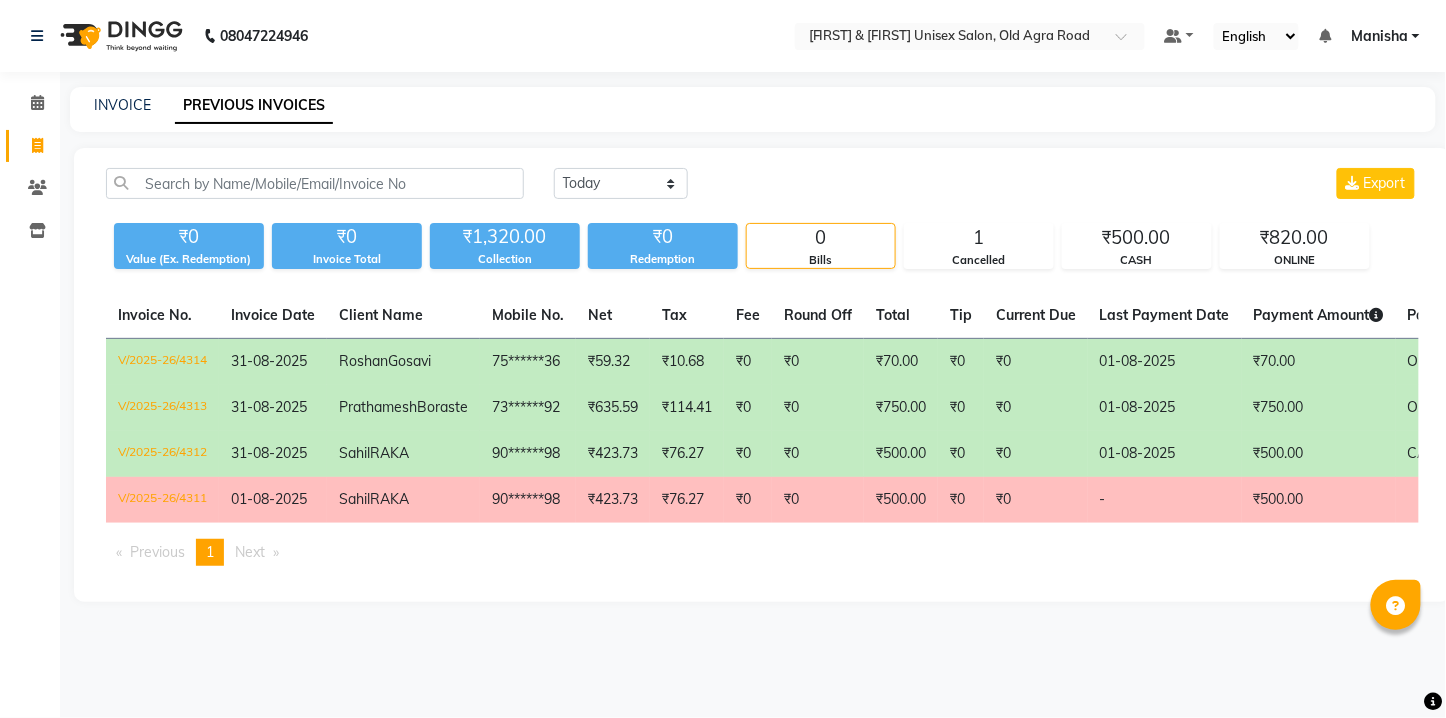 click on "Sahil  RAKA" 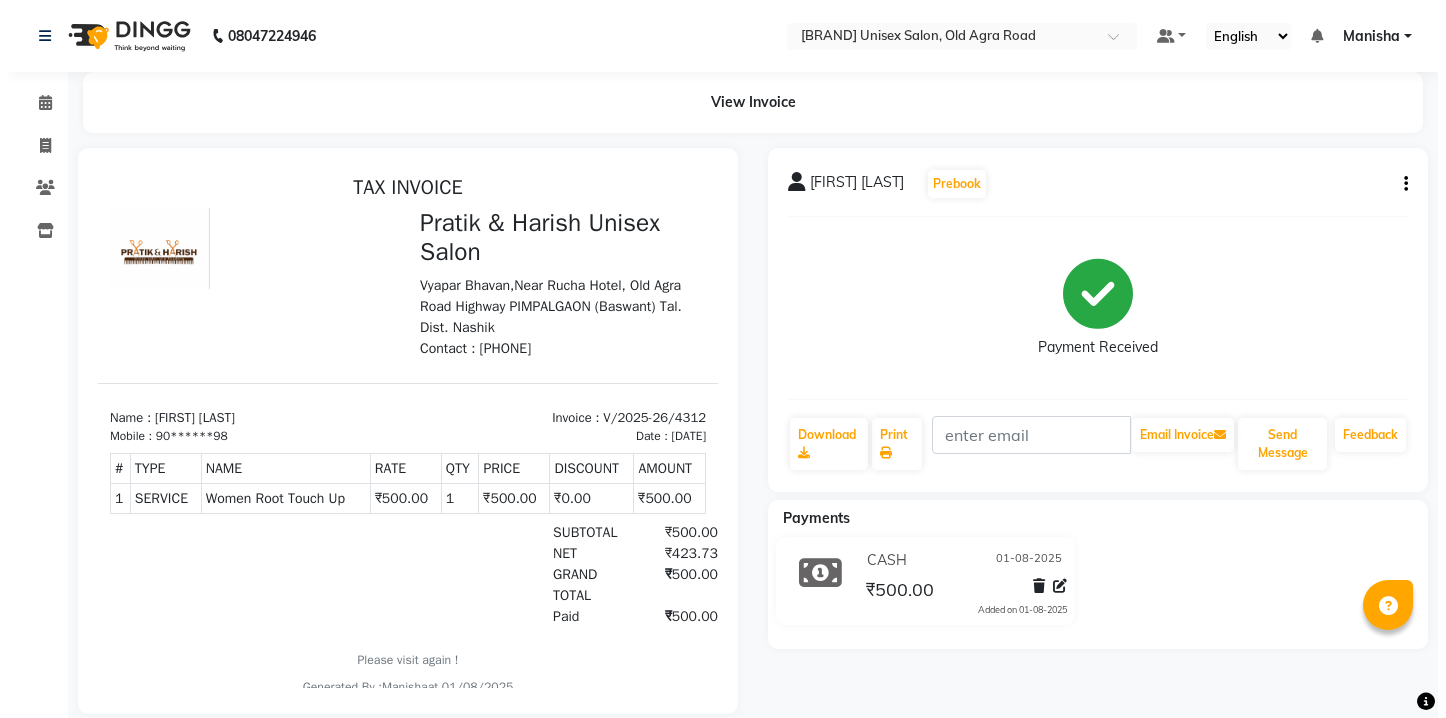 scroll, scrollTop: 0, scrollLeft: 0, axis: both 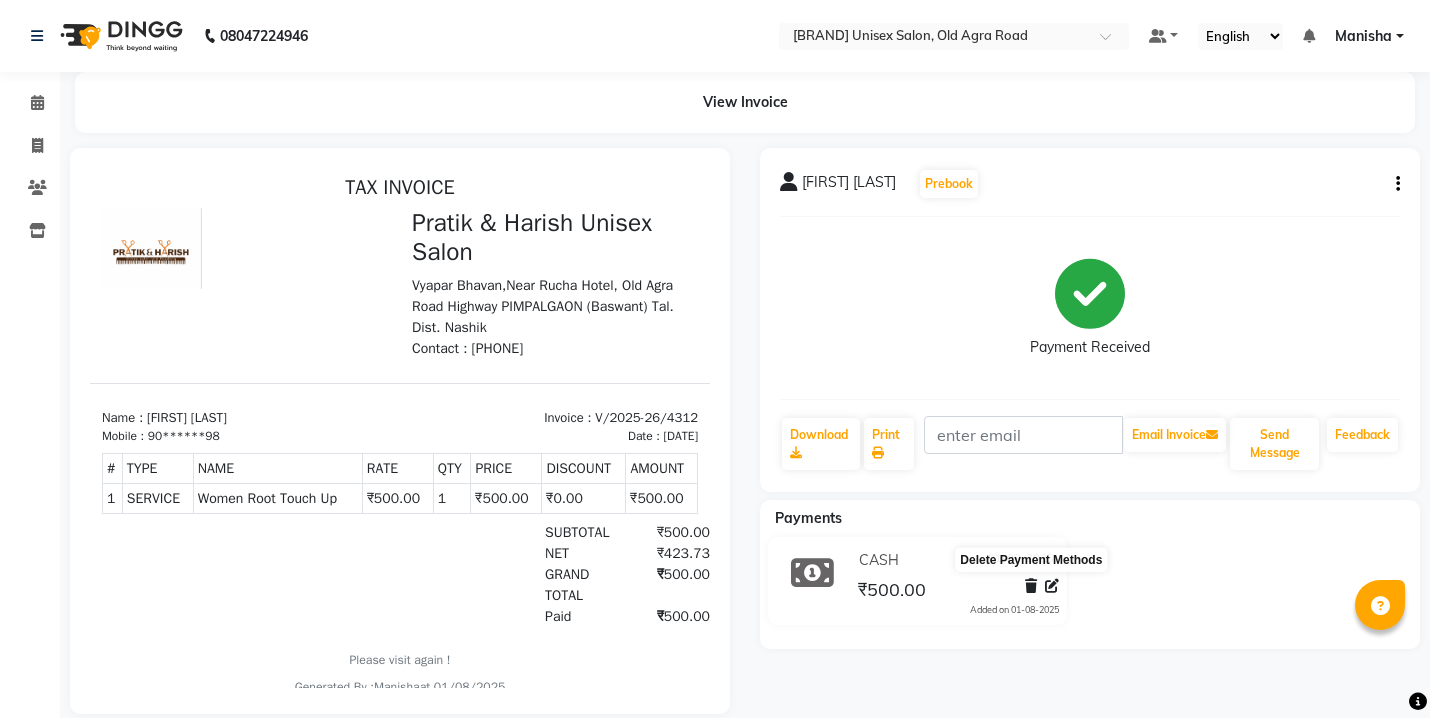 click 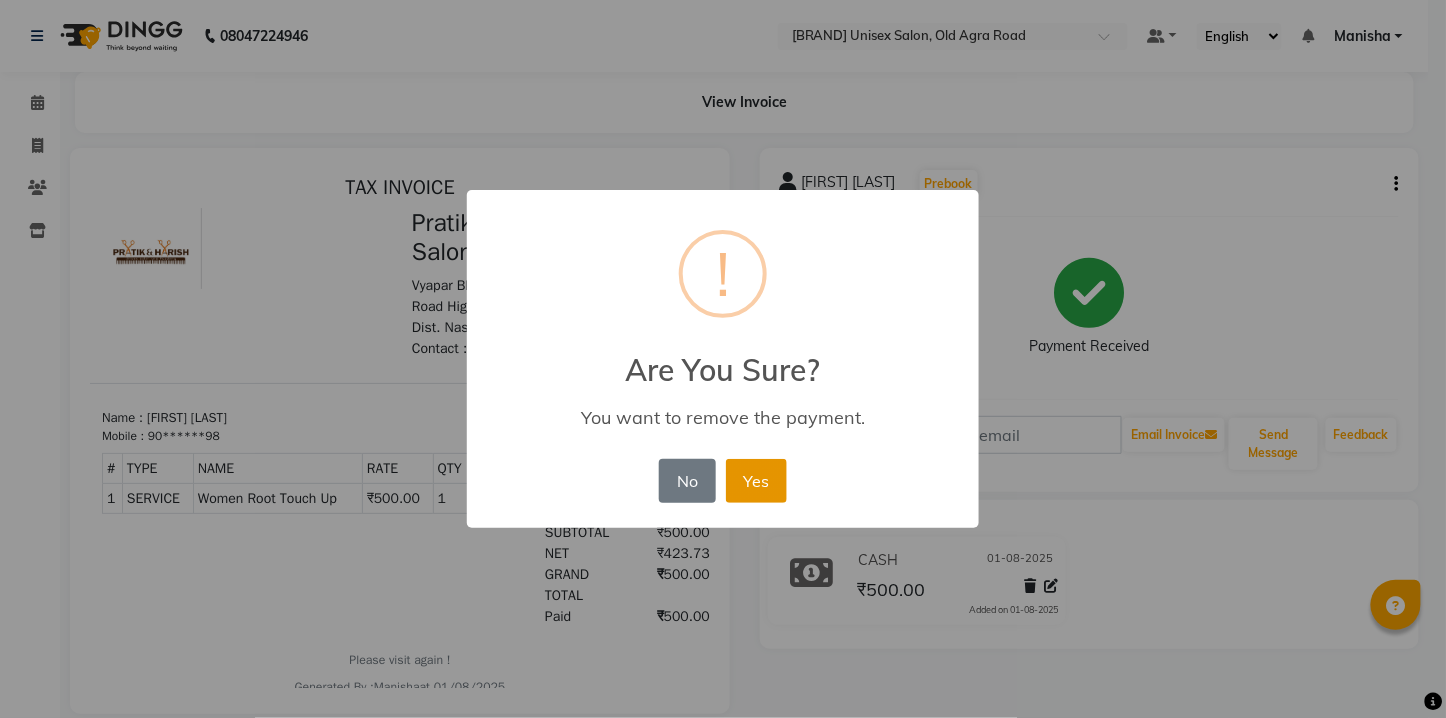 click on "Yes" at bounding box center [756, 481] 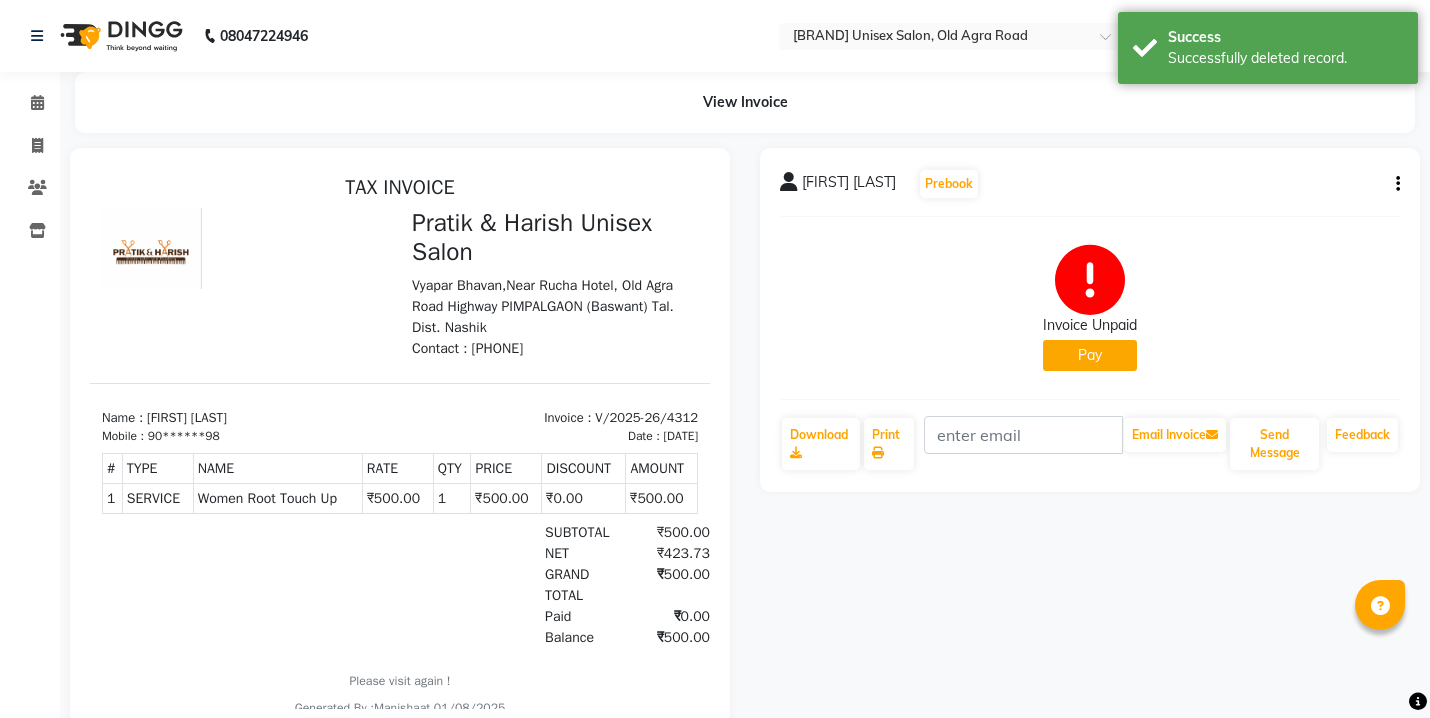 click on "Pay" 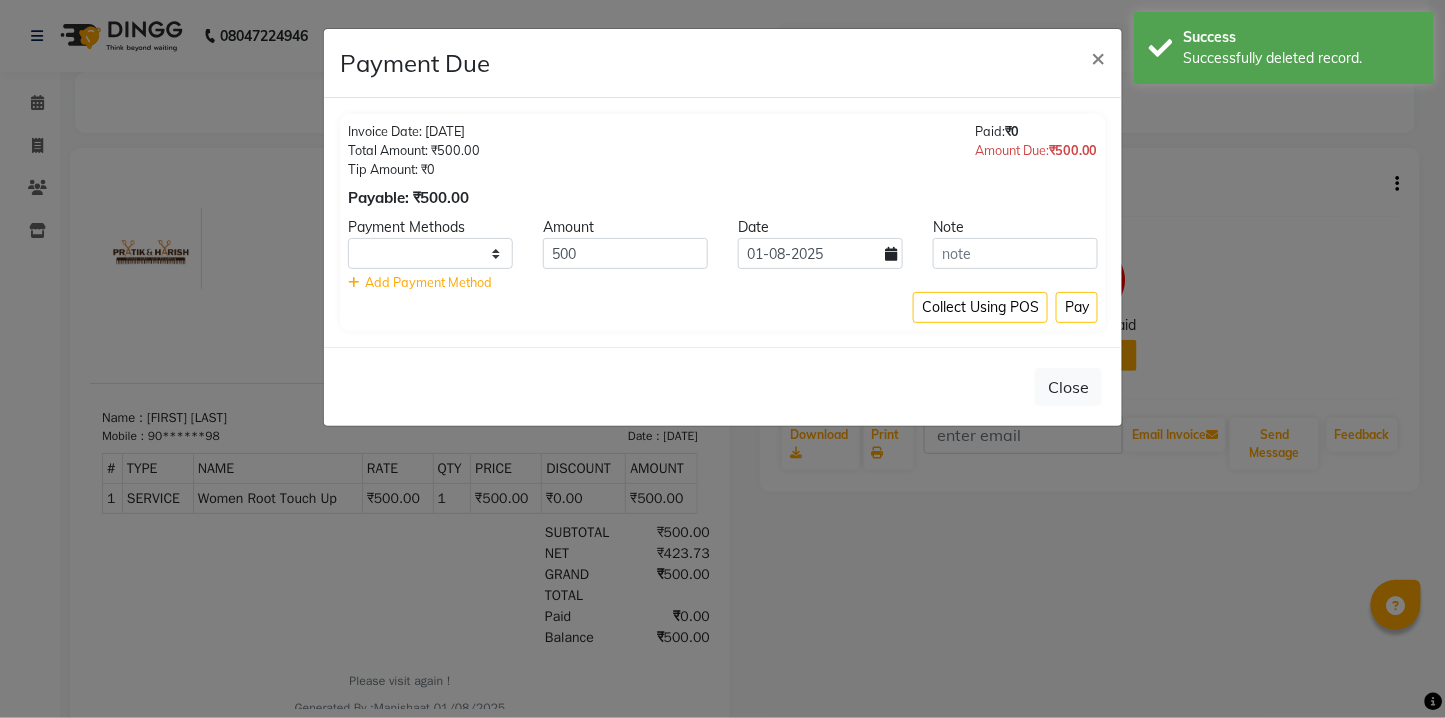 select on "1" 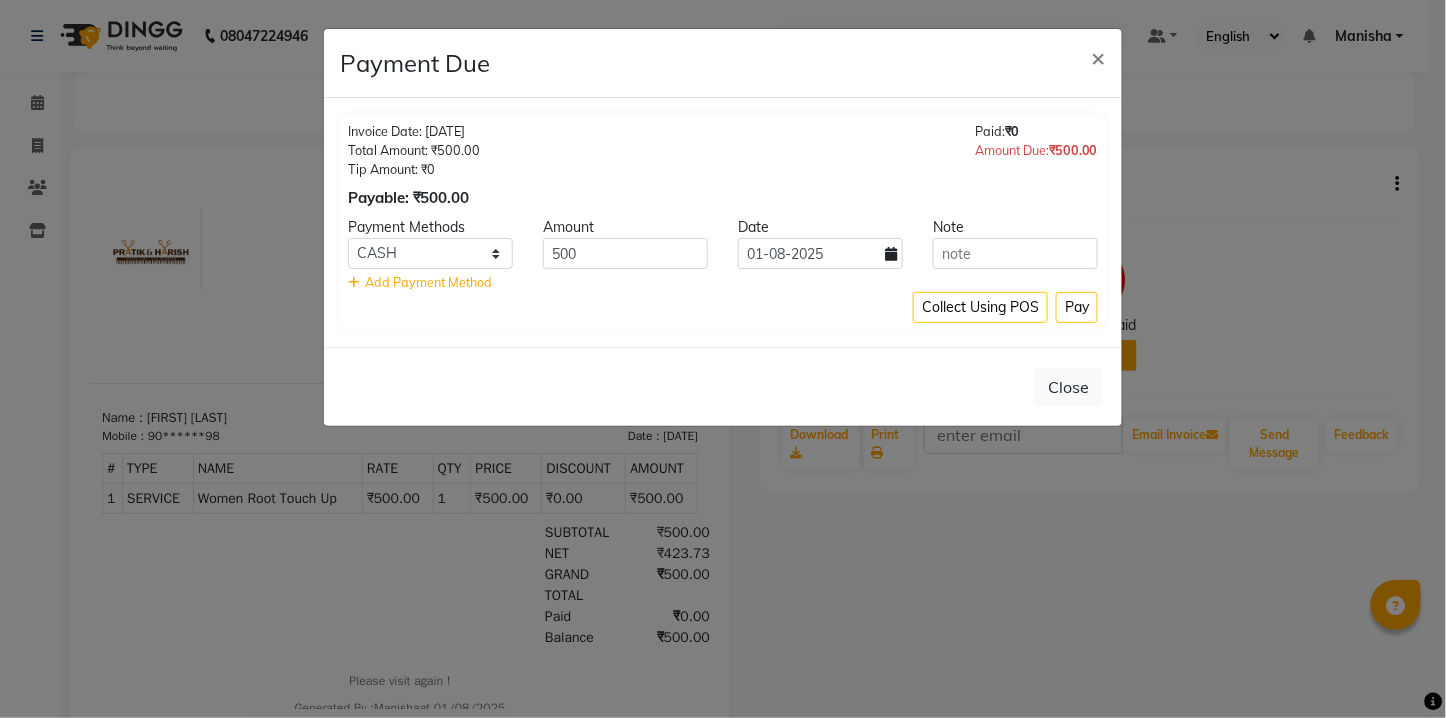click 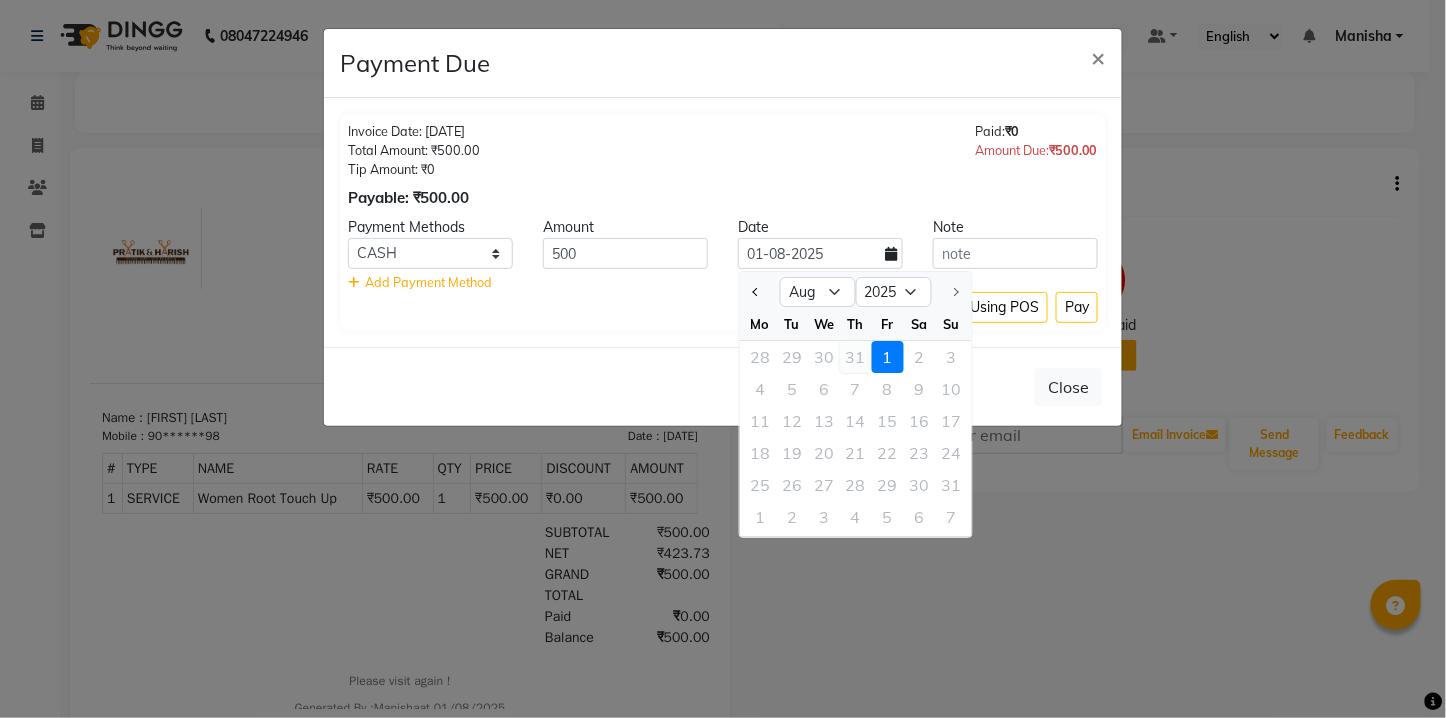 click on "31" 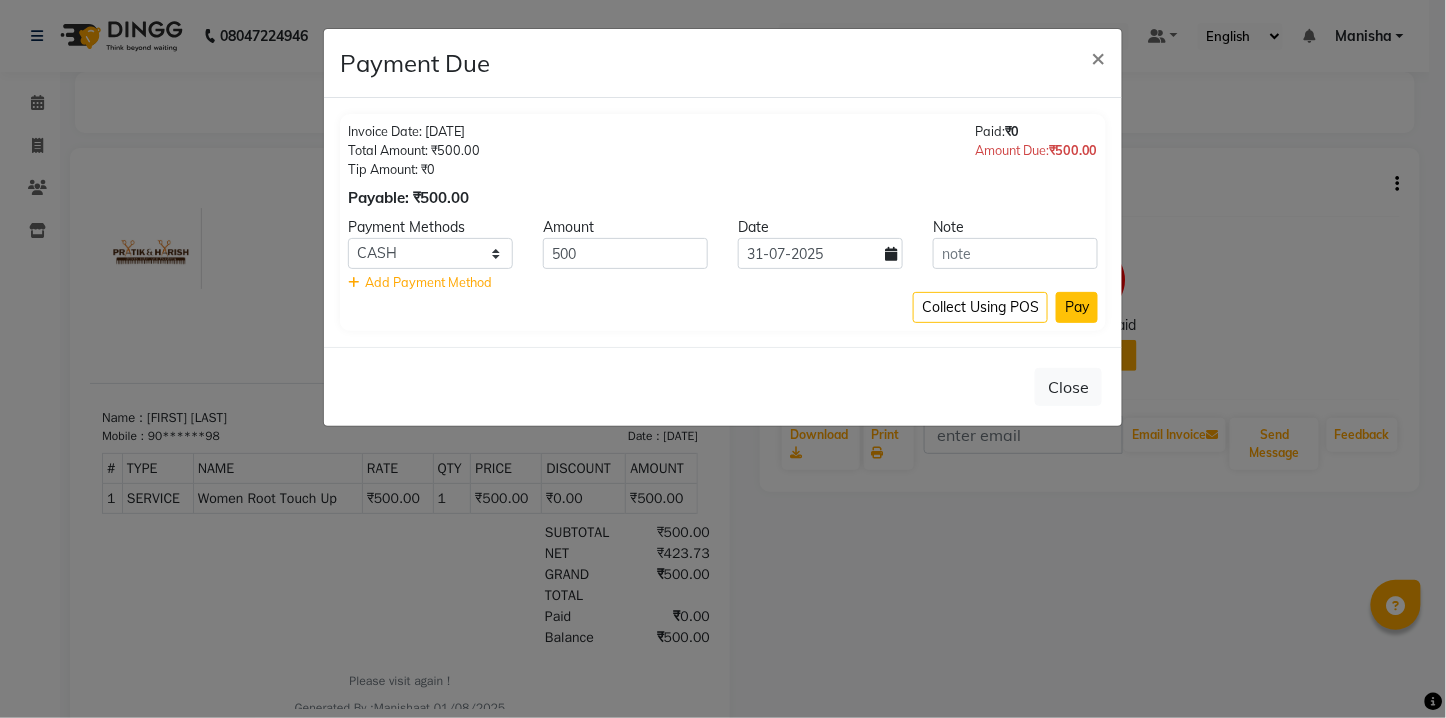 click on "Pay" 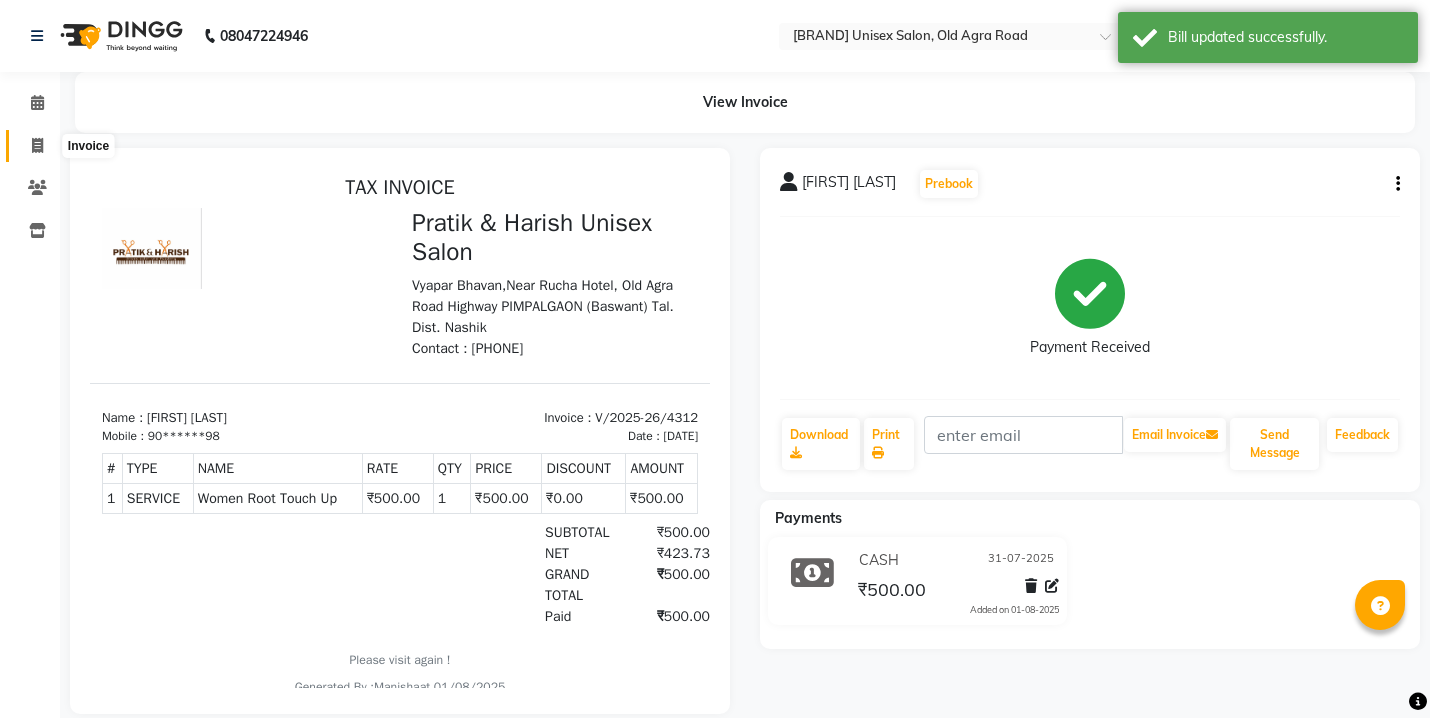 click 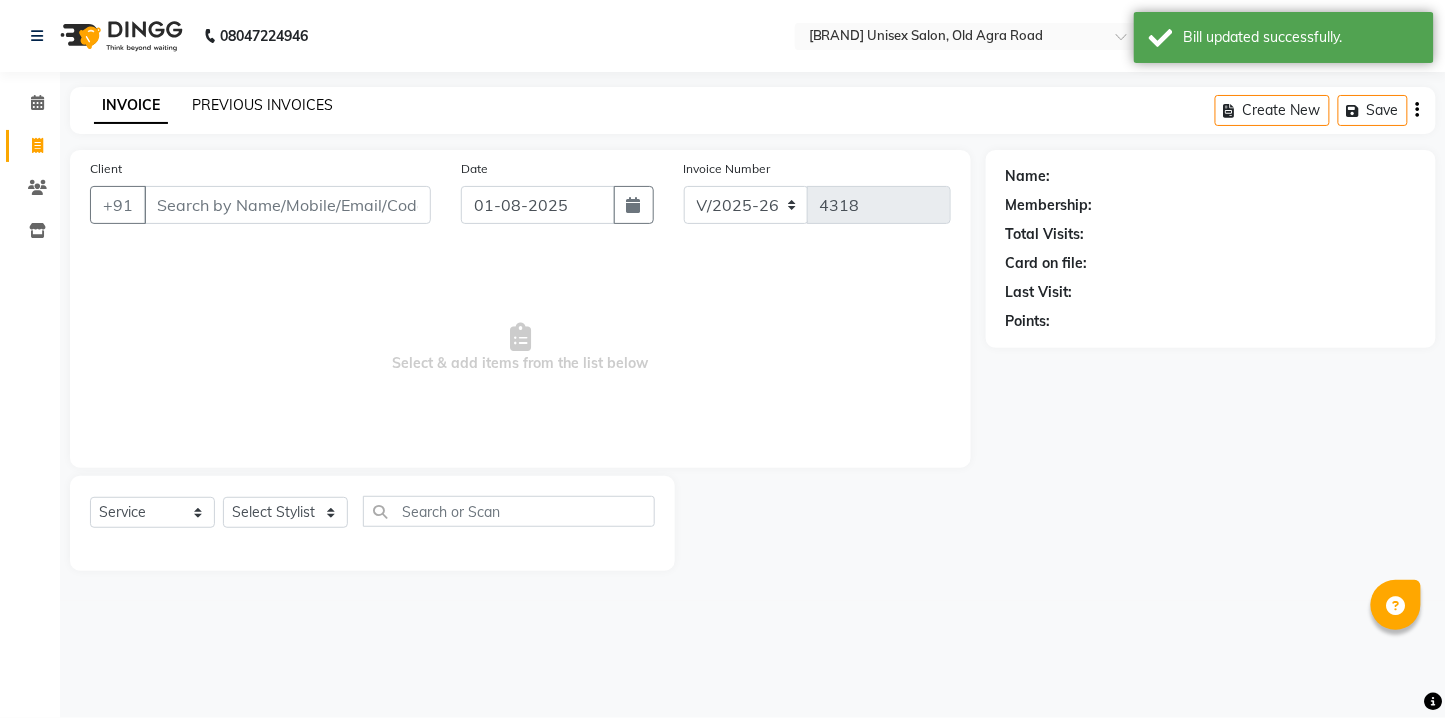 click on "PREVIOUS INVOICES" 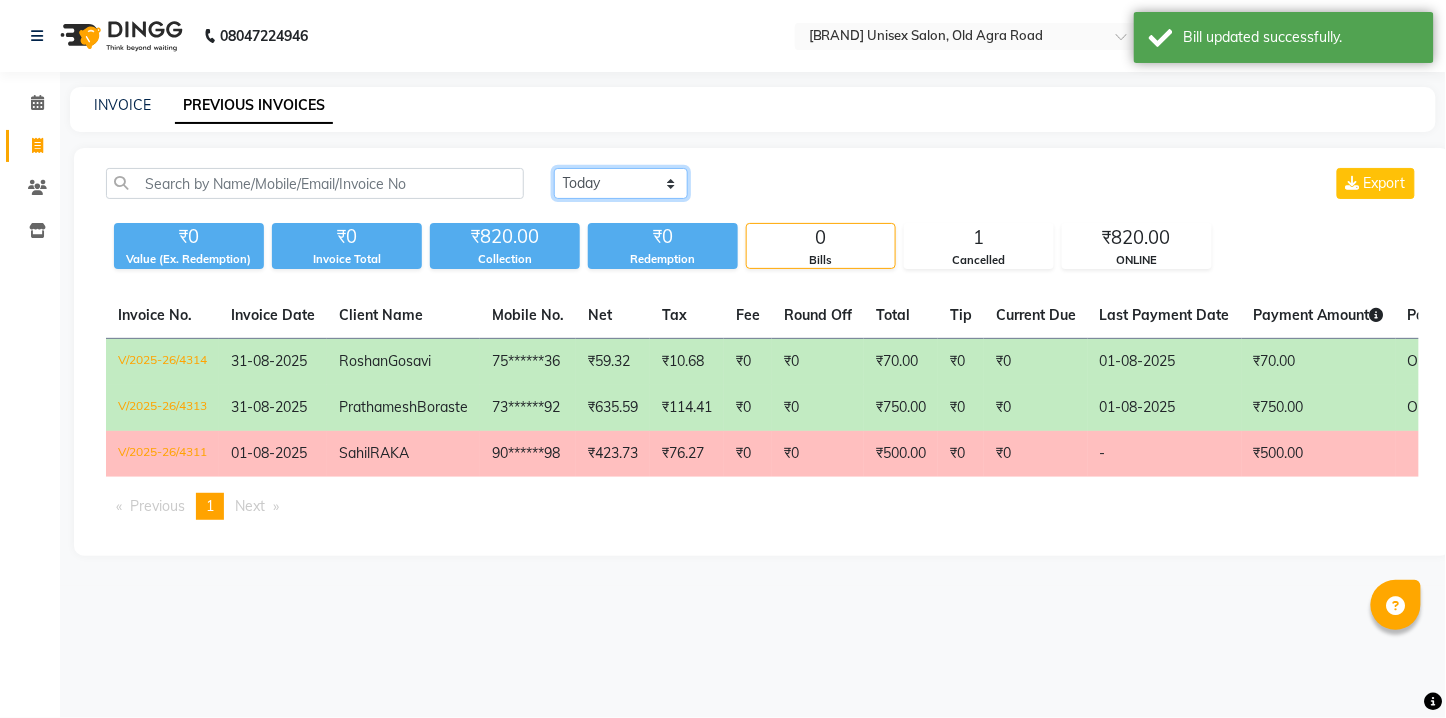 click on "Today Yesterday Custom Range" 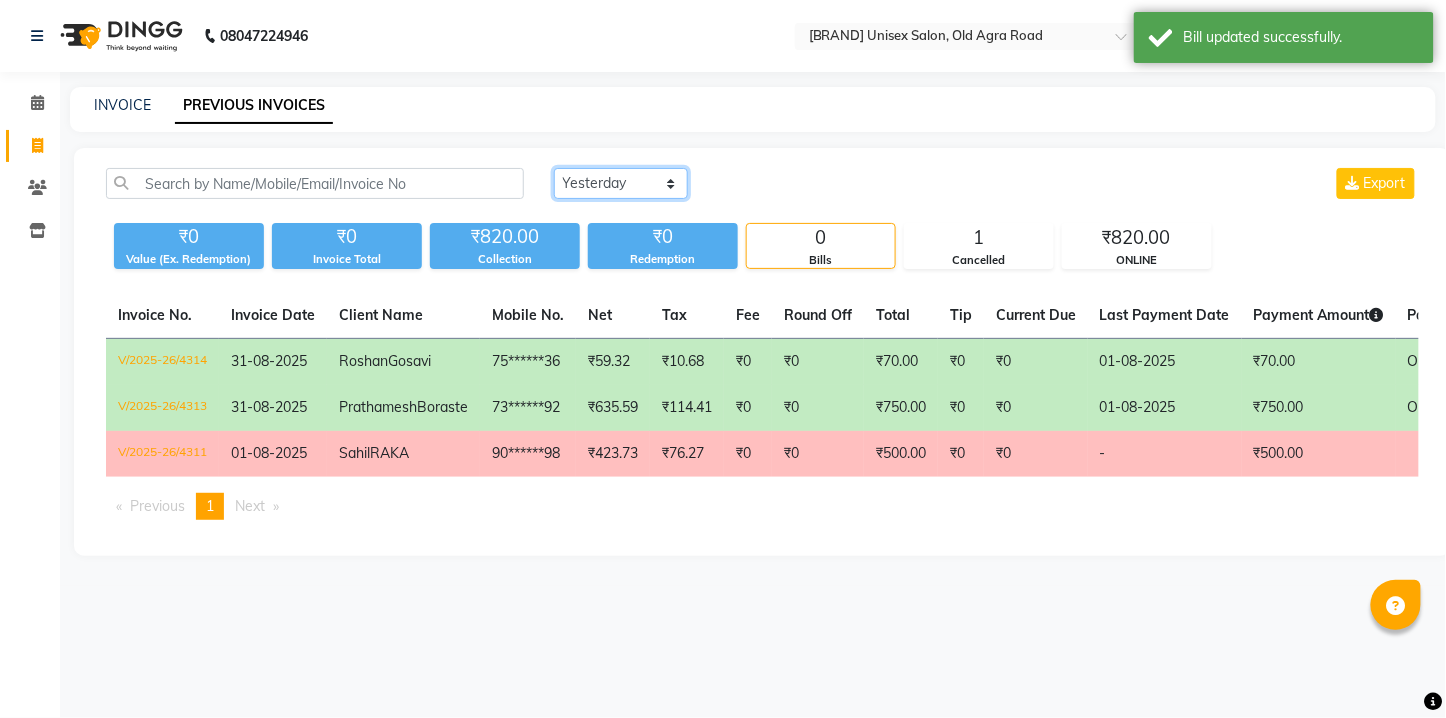 click on "Today Yesterday Custom Range" 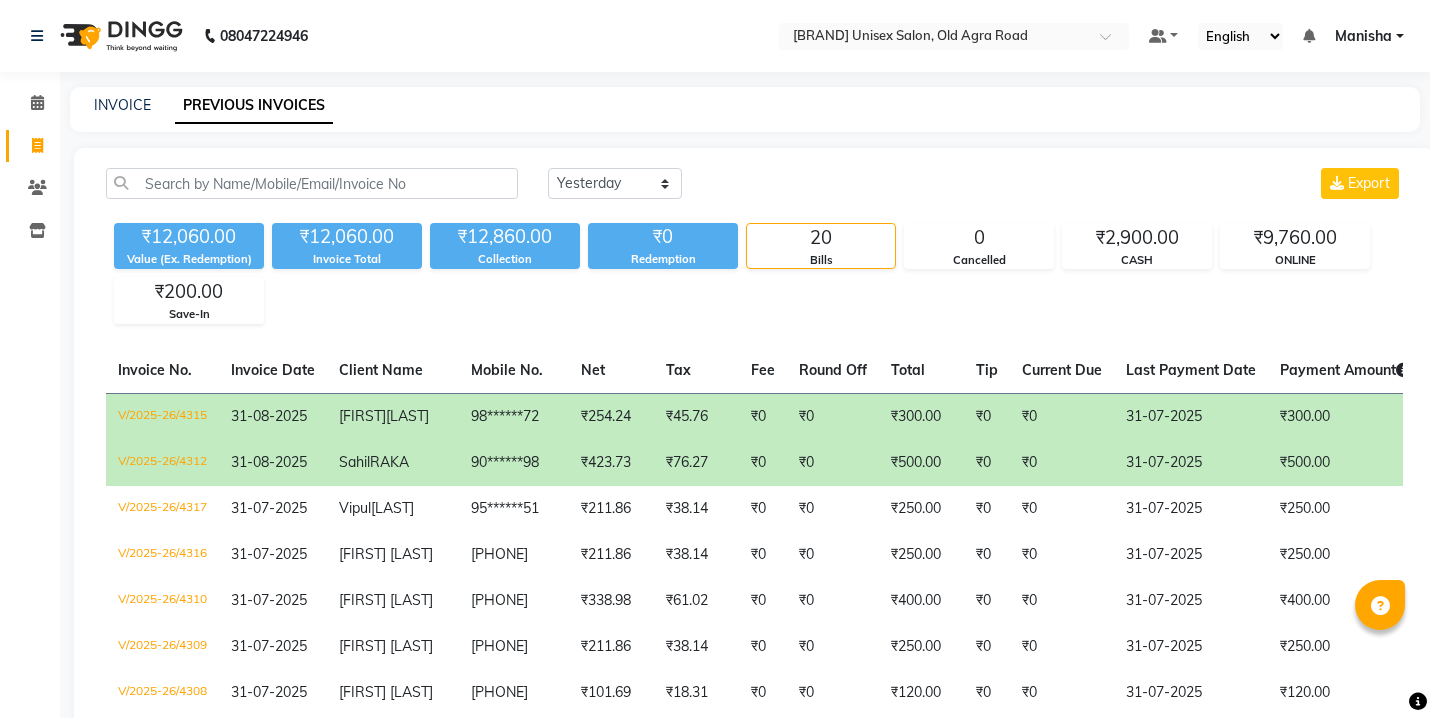 click on "08047224946 Select Location × Pratik & Harish Unisex Salon,  Old Agra Road Default Panel My Panel English ENGLISH Español العربية मराठी हिंदी ગુજરાતી தமிழ் 中文 Notifications nothing to show Manisha Manage Profile Change Password Sign out  Version:3.15.11  ☀ Pratik & Harish Unisex Salon,  Old Agra Road  Calendar  Invoice  Clients  Inventory Completed InProgress Upcoming Dropped Tentative Check-In Confirm Bookings Segments Page Builder INVOICE PREVIOUS INVOICES Today Yesterday Custom Range Export ₹12,060.00 Value (Ex. Redemption) ₹12,060.00 Invoice Total  ₹12,860.00 Collection ₹0 Redemption 20 Bills 0 Cancelled ₹2,900.00 CASH ₹9,760.00 ONLINE ₹200.00 Save-In  Invoice No.   Invoice Date   Client Name   Mobile No.   Net   Tax   Fee   Round Off   Total   Tip   Current Due   Last Payment Date   Payment Amount   Payment Methods   Cancel Reason   Status   V/2025-26/4315  31-08-2025 Dhanesh  Bhatewara 98******72 ₹254.24 ₹45.76  ₹0  - -" at bounding box center (715, 767) 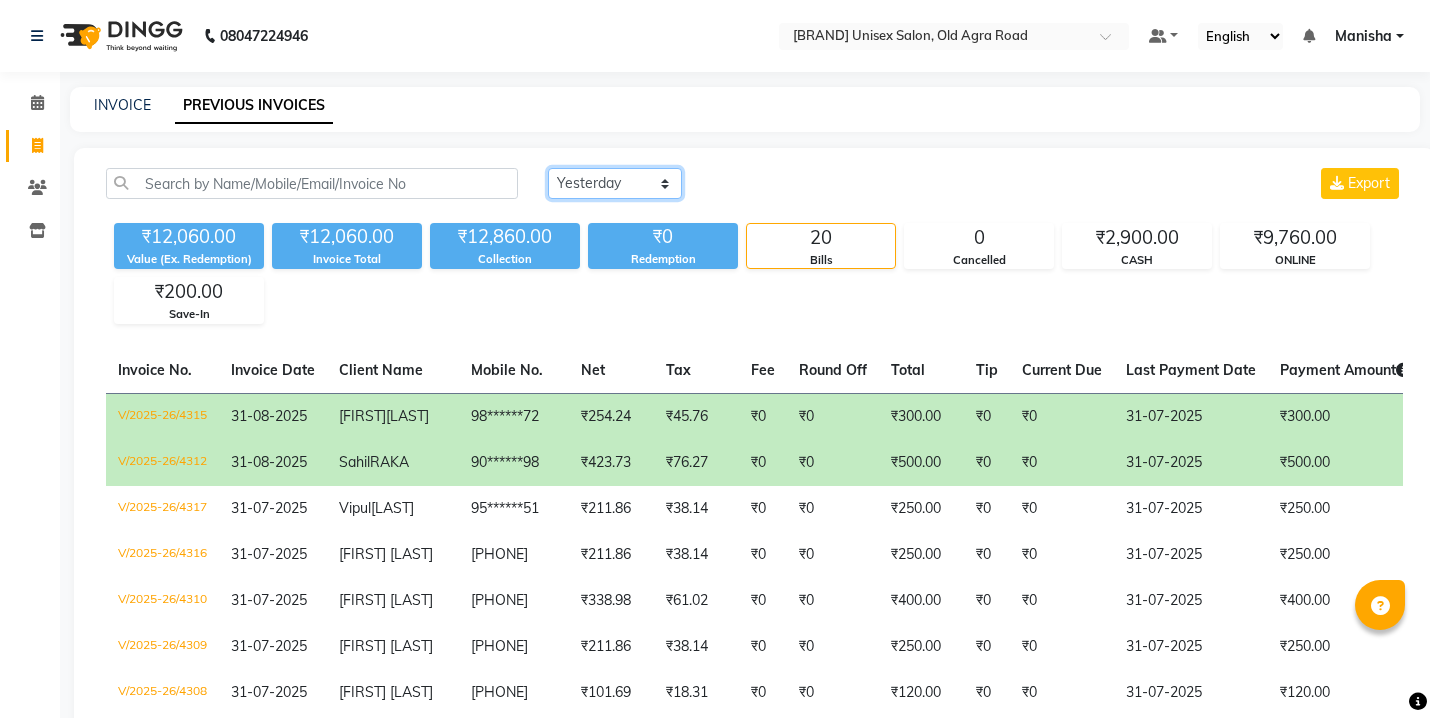click on "Today Yesterday Custom Range" 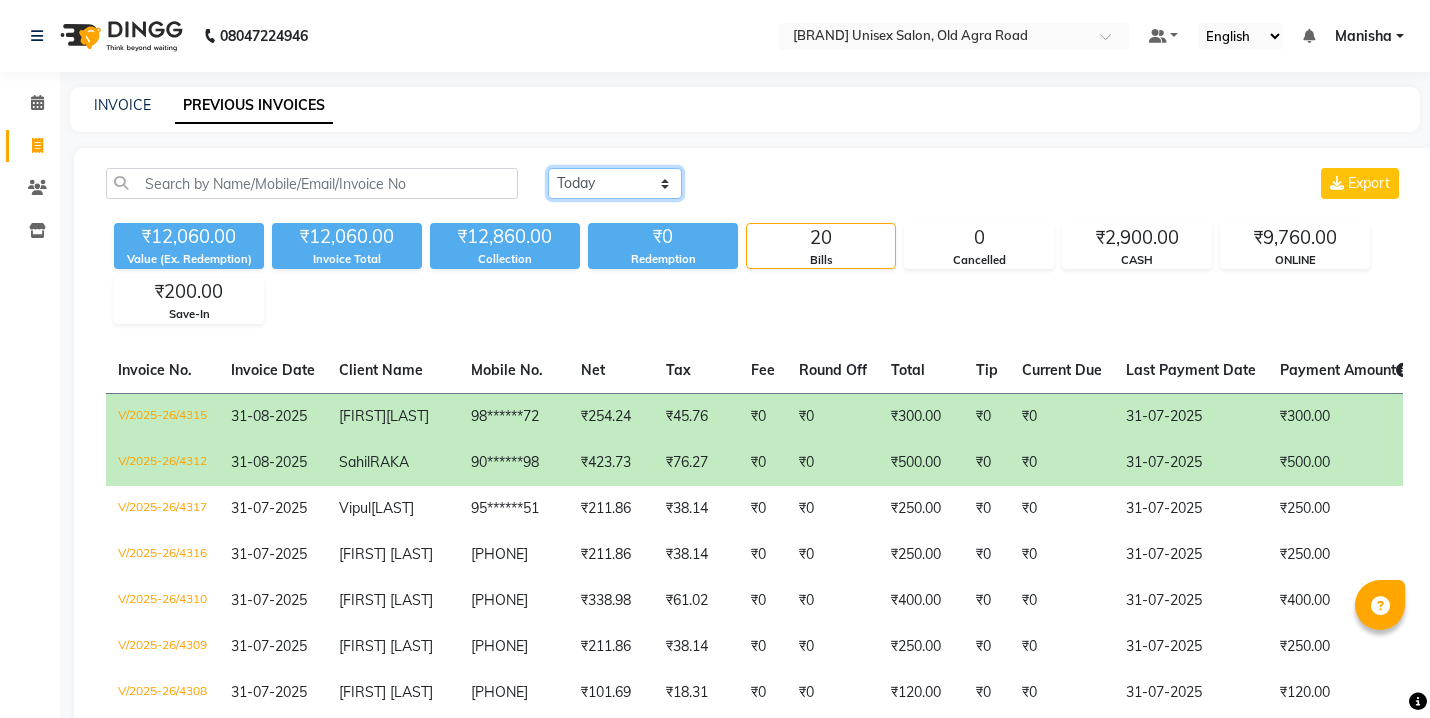 click on "Today Yesterday Custom Range" 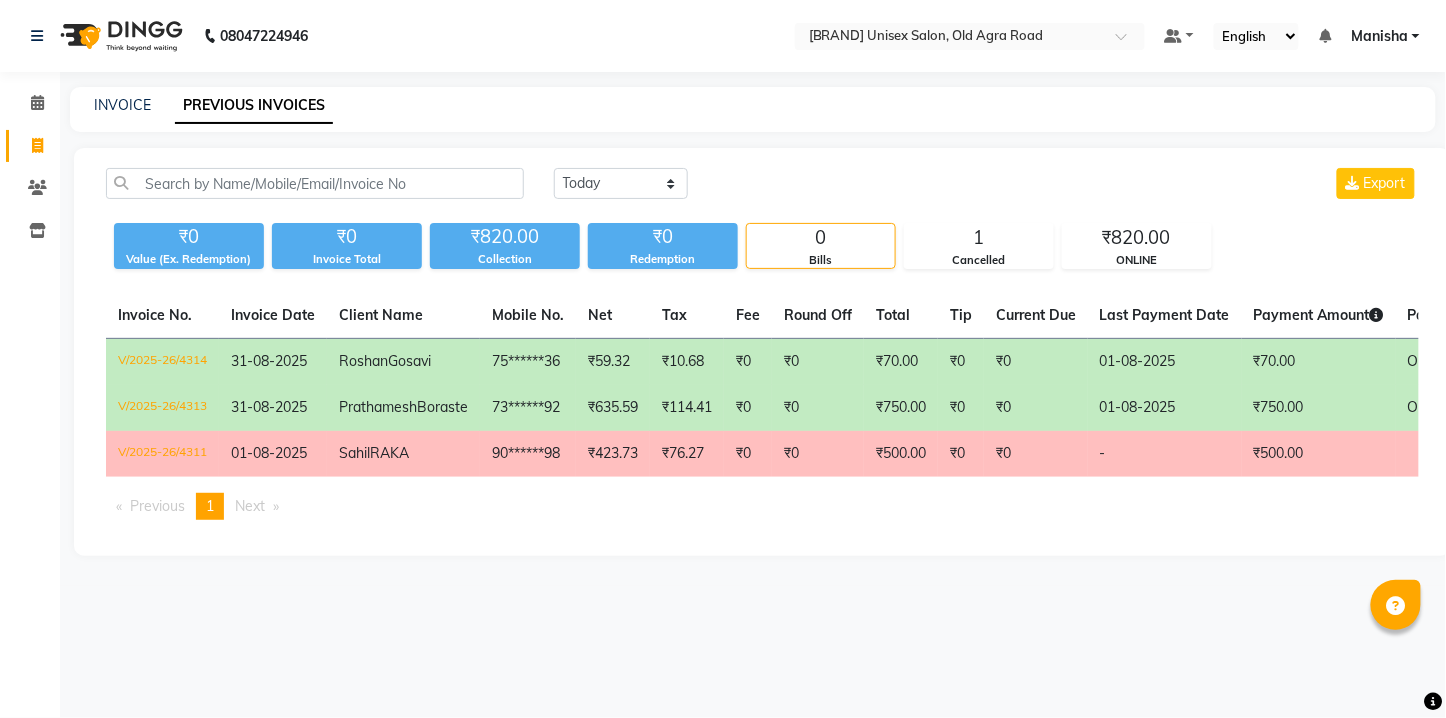 click on "₹70.00" 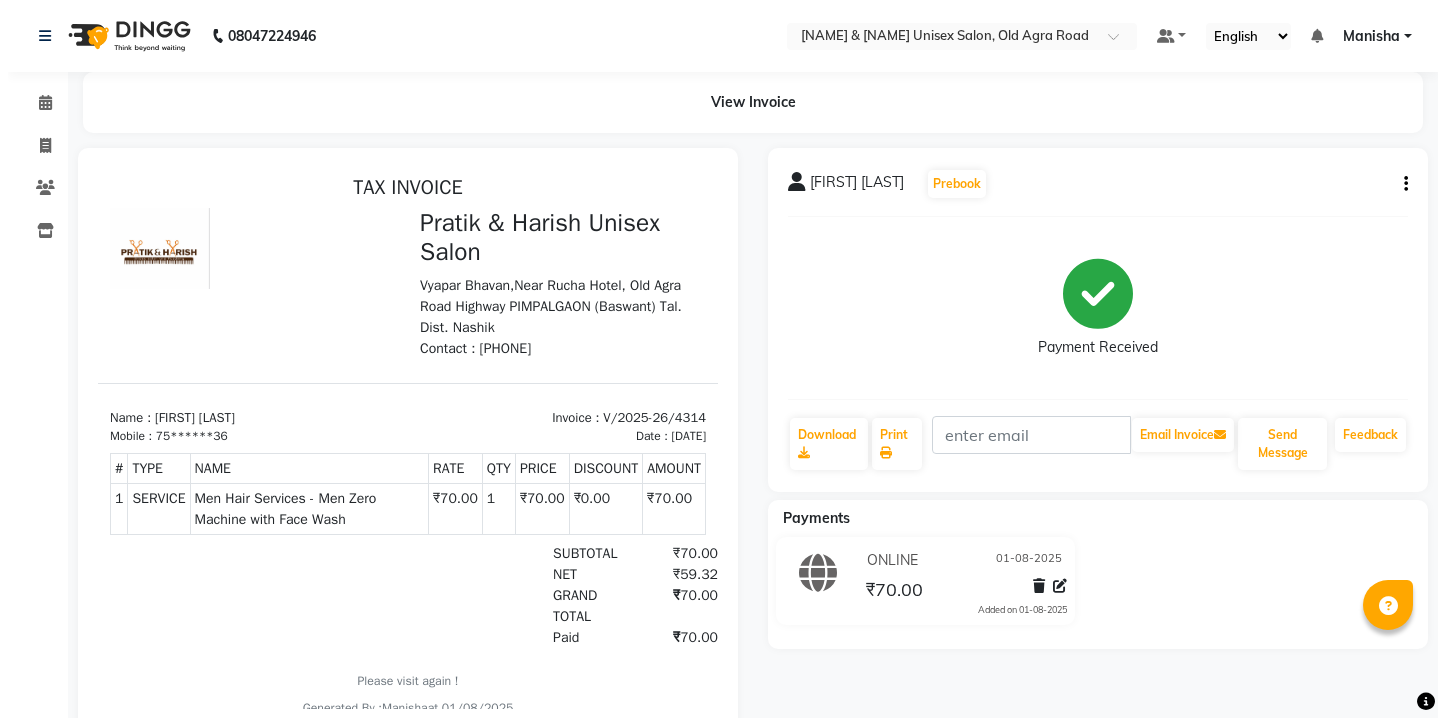 scroll, scrollTop: 0, scrollLeft: 0, axis: both 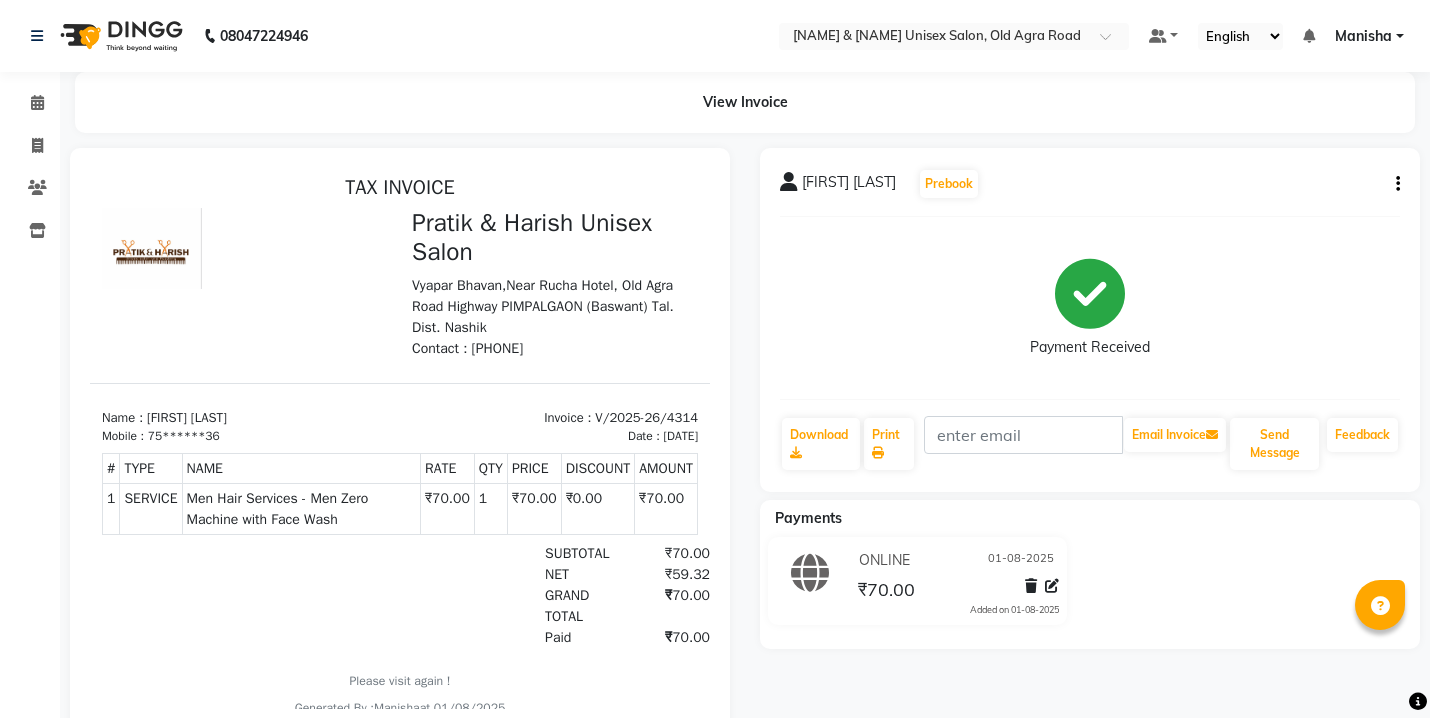 click on "[FIRST] [LAST]   Prebook   Payment Received  Download  Print   Email Invoice   Send Message Feedback" 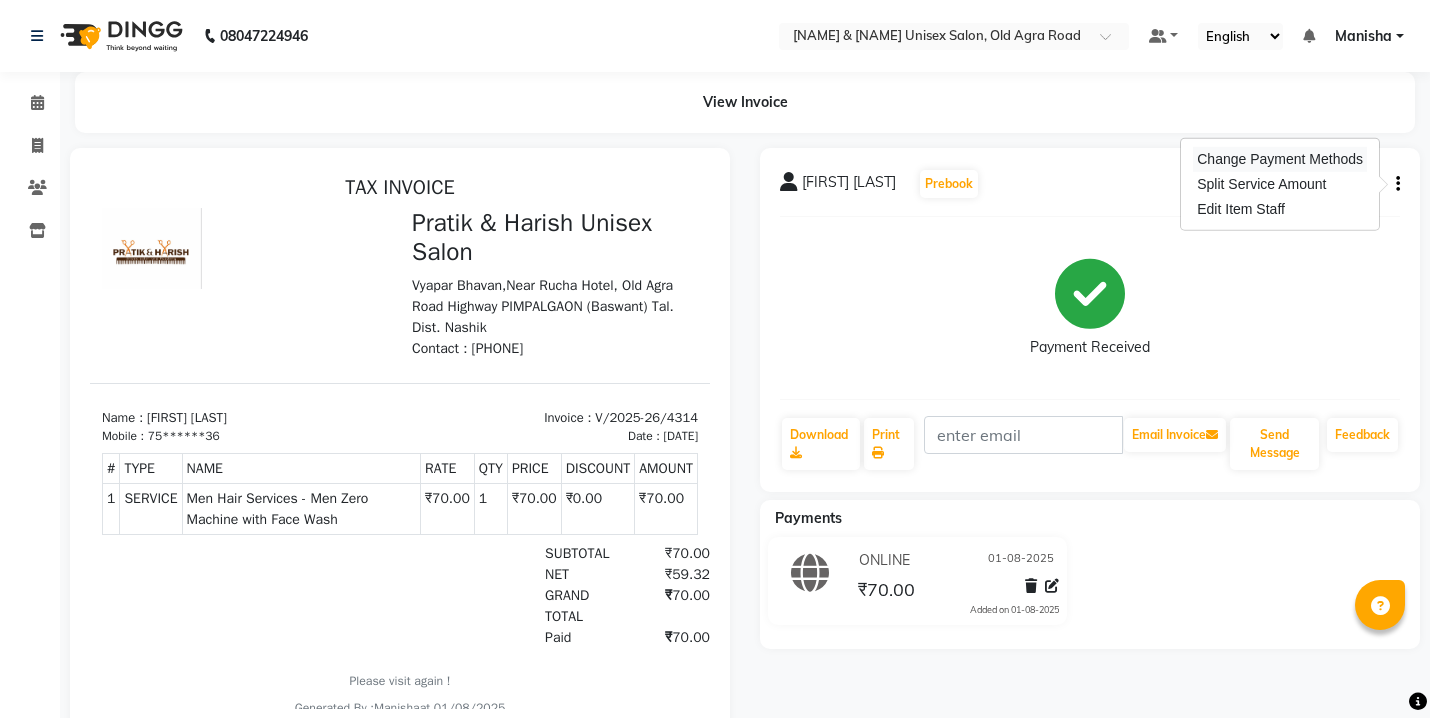 click on "Change Payment Methods" at bounding box center (1280, 159) 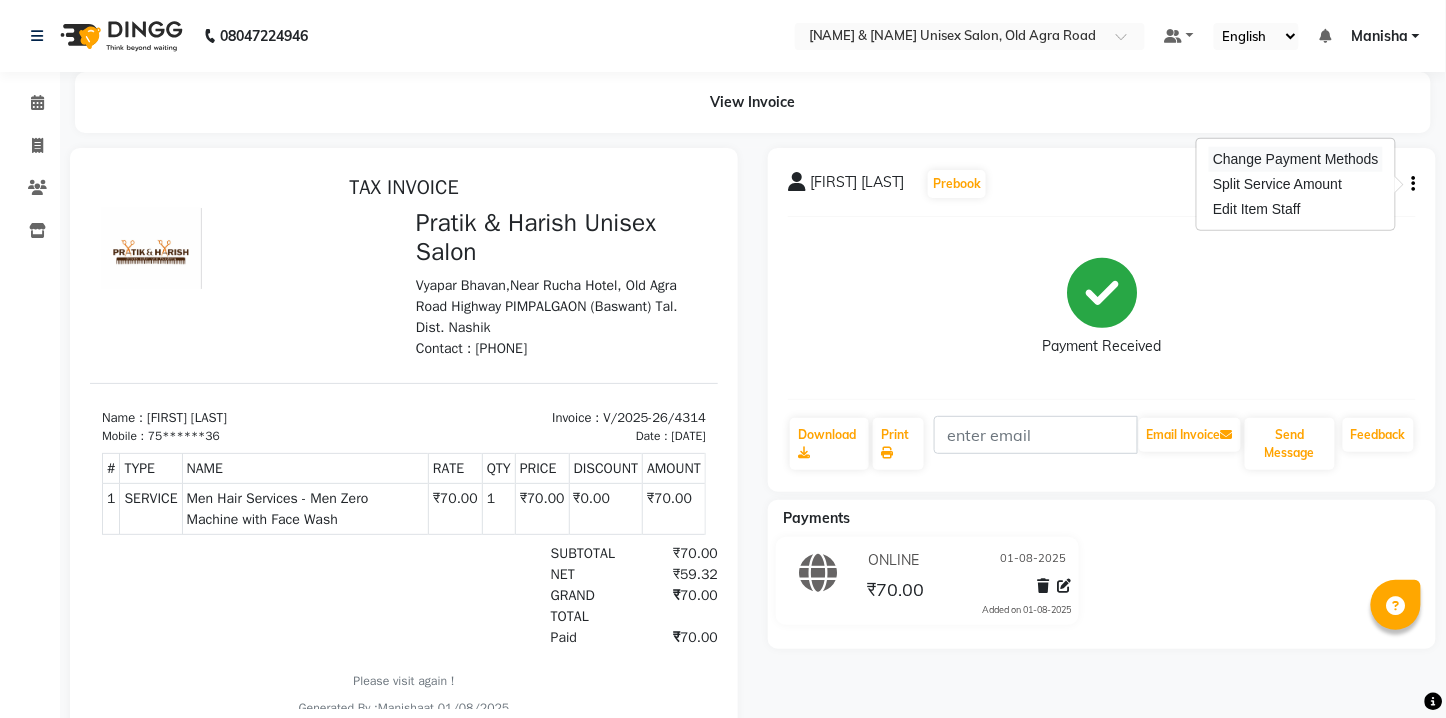 select on "3" 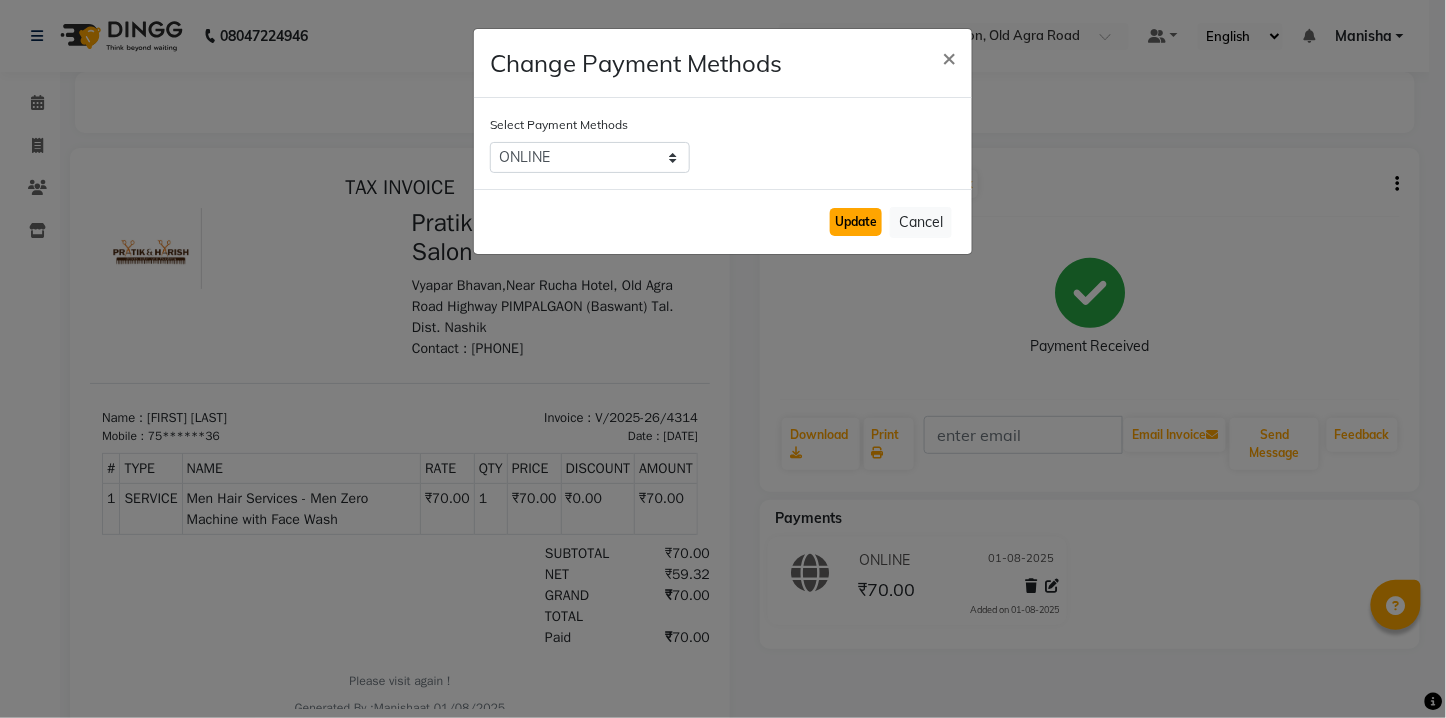 click on "Update" 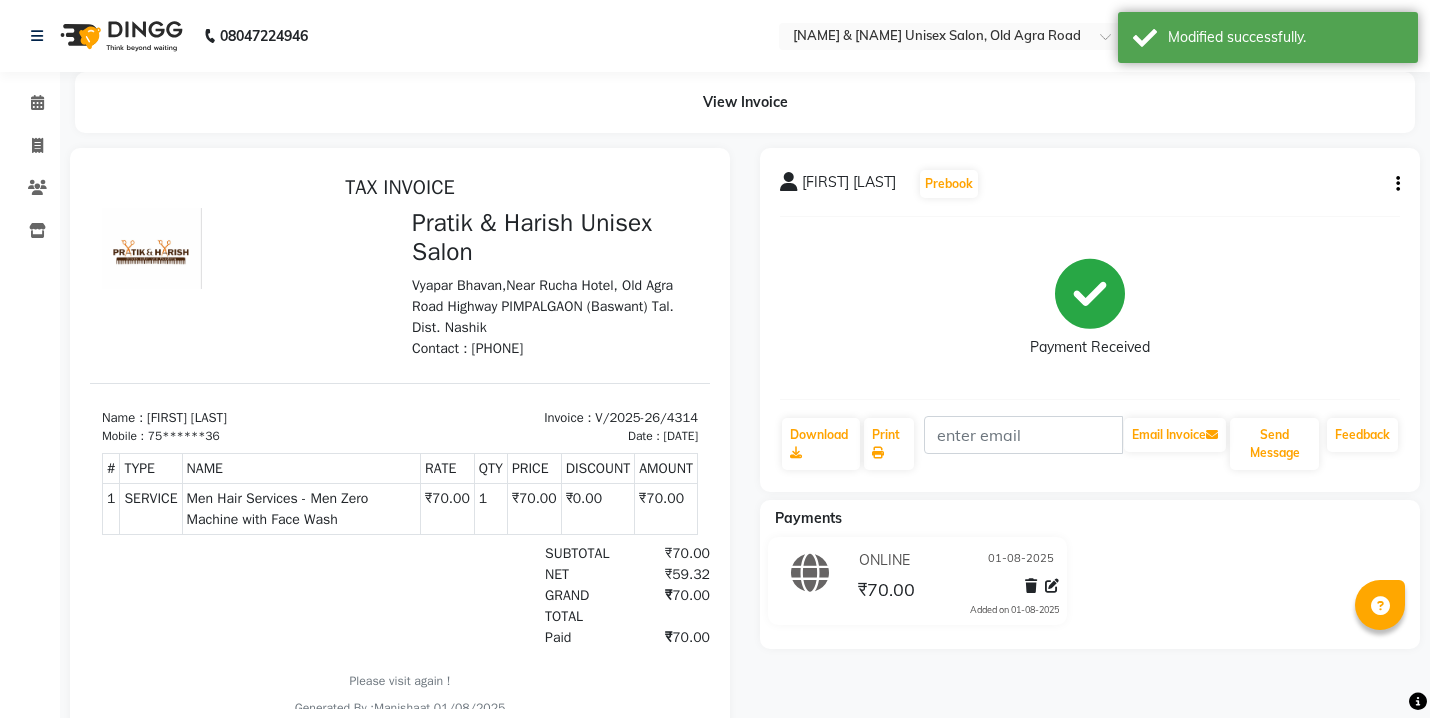 click 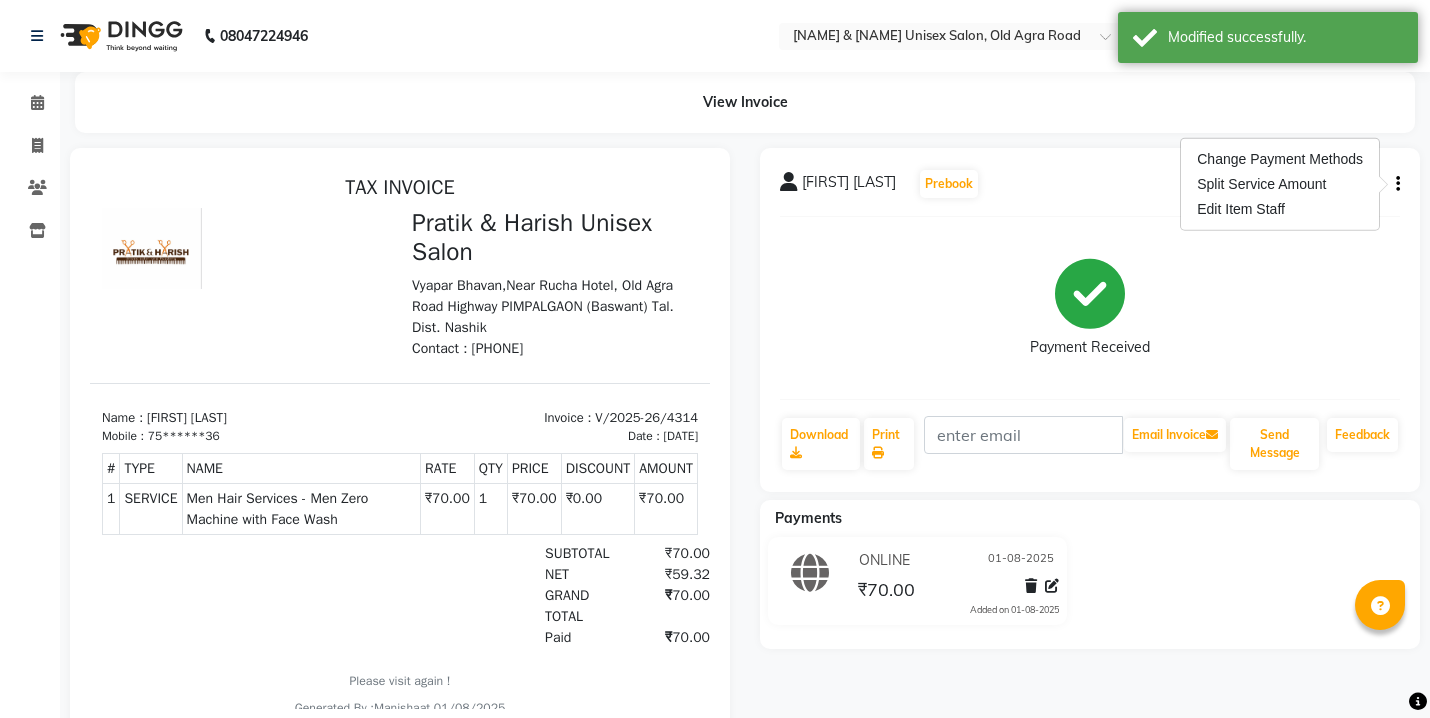 click on "Payment Received" 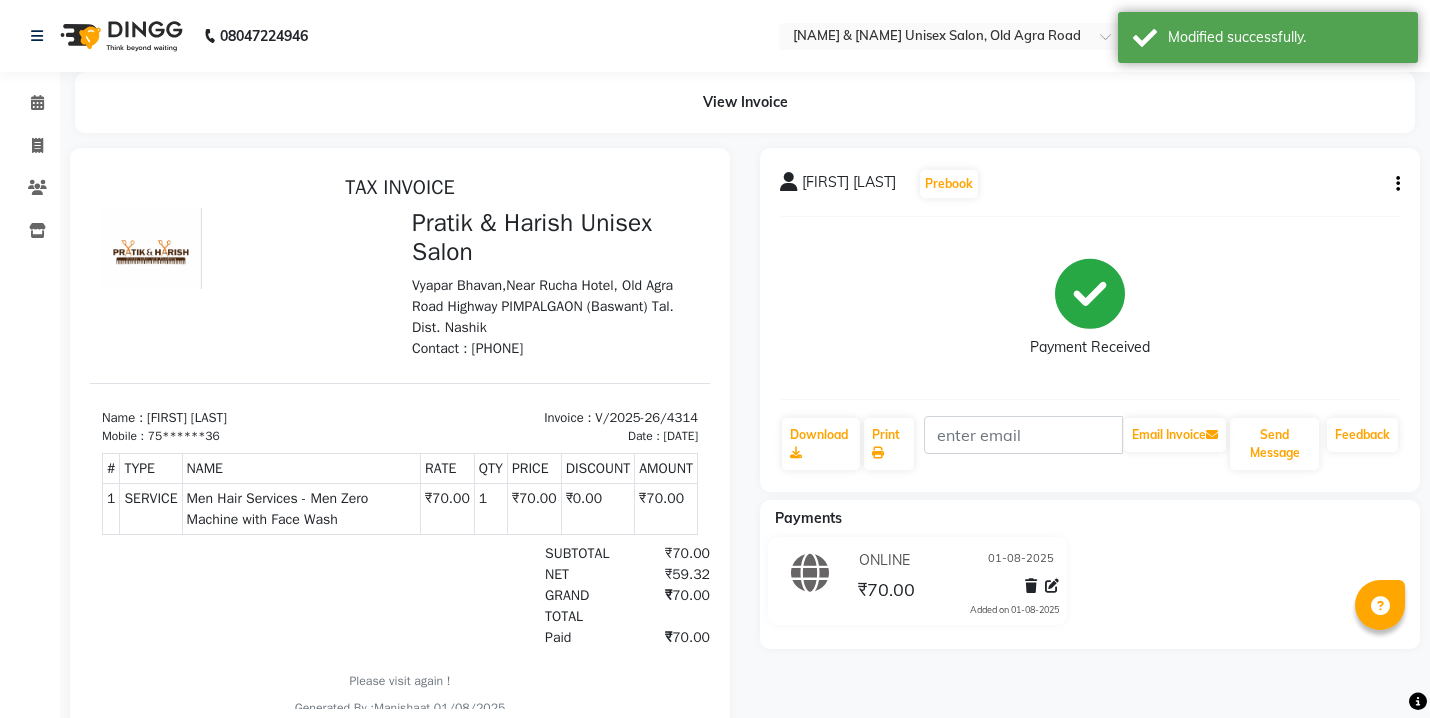 click on "View Invoice" 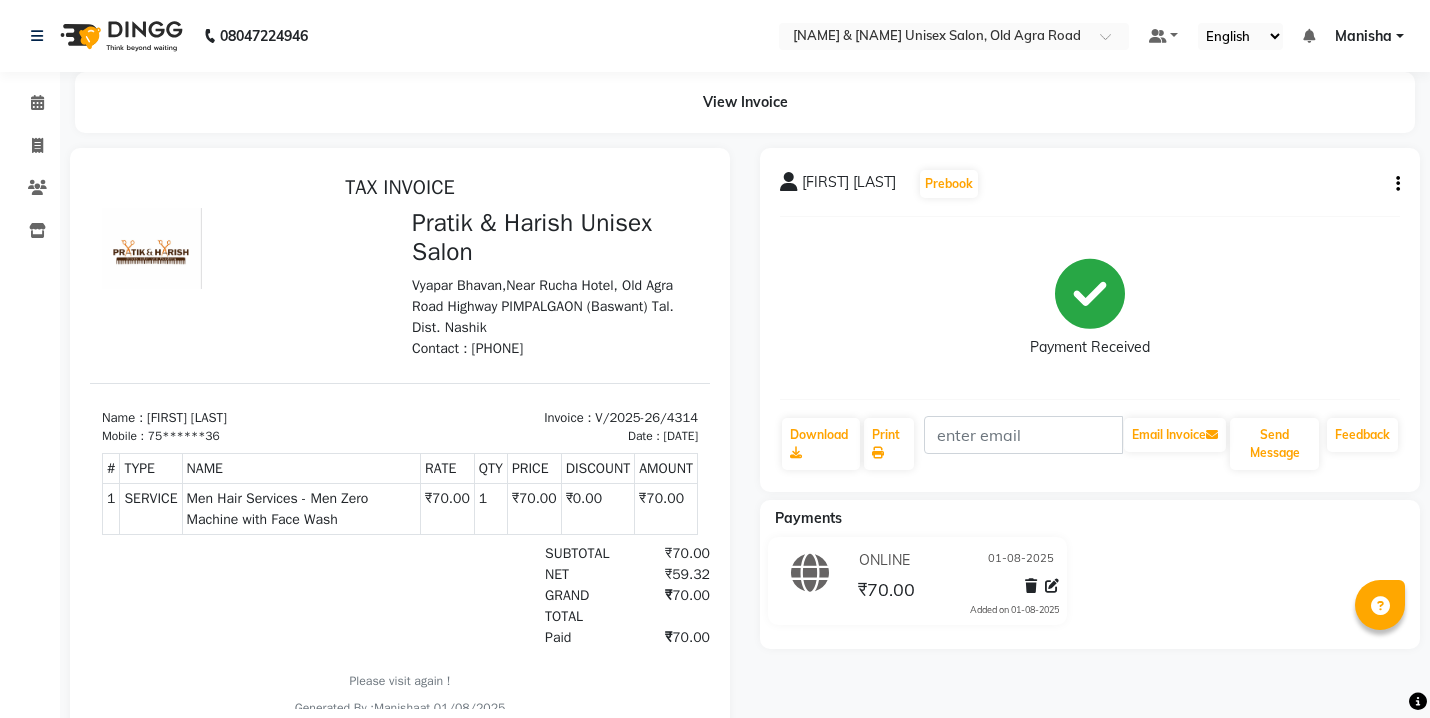 click on "Manisha" at bounding box center (1363, 36) 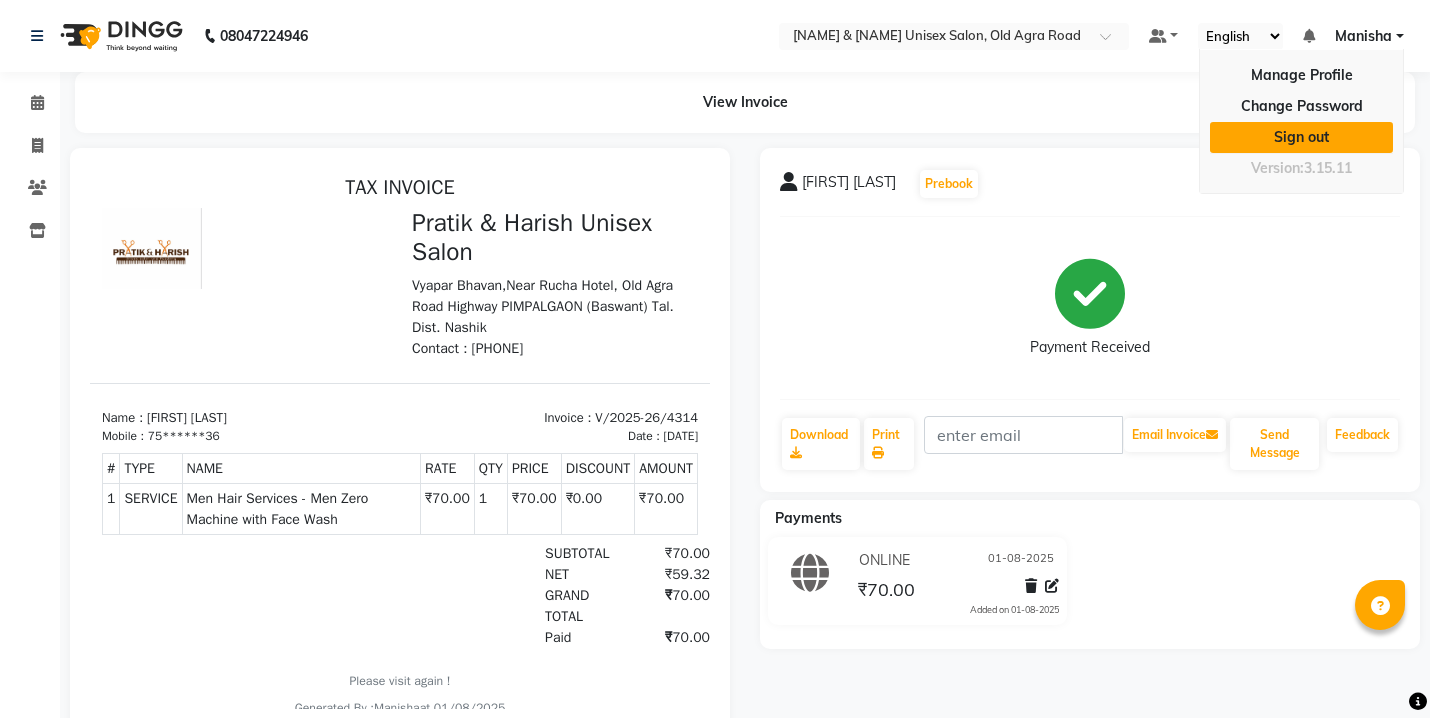 click on "Sign out" at bounding box center [1301, 137] 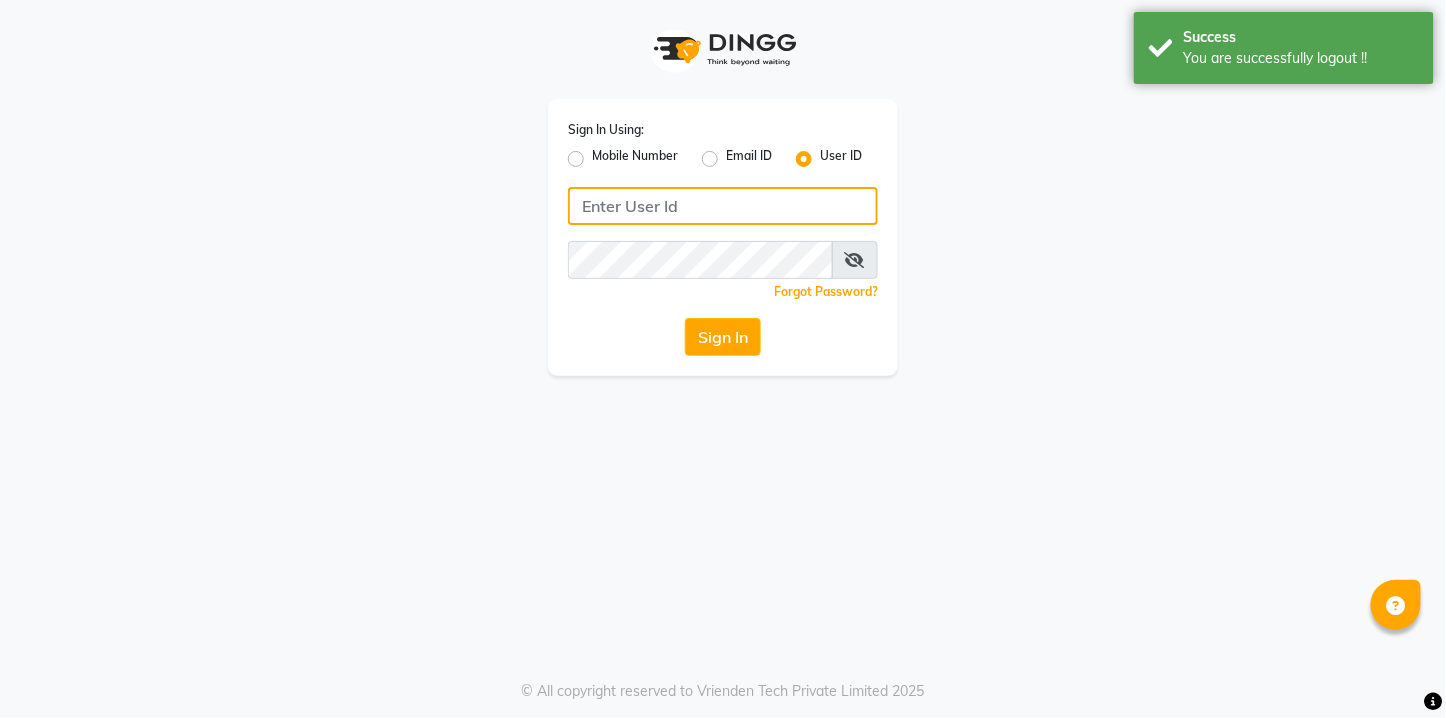 type on "[PHONE]" 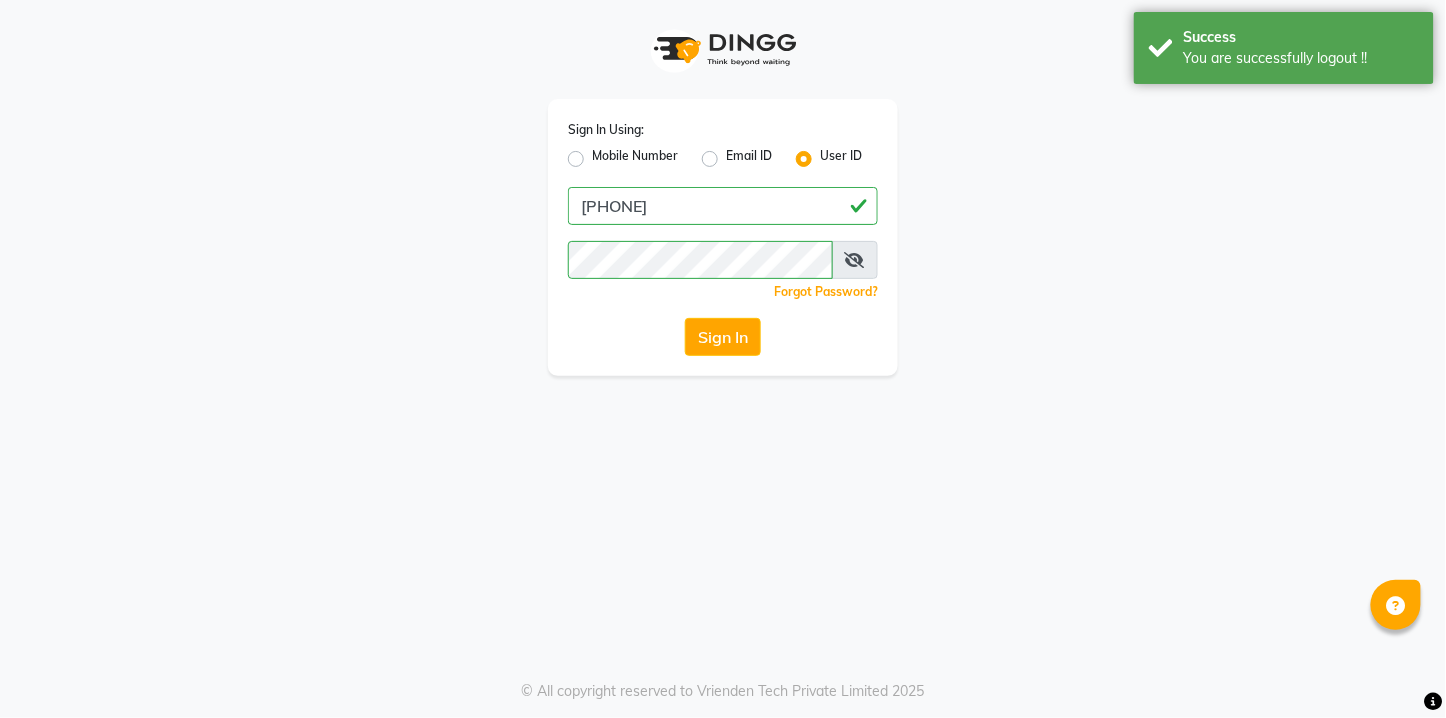 click on "Mobile Number" 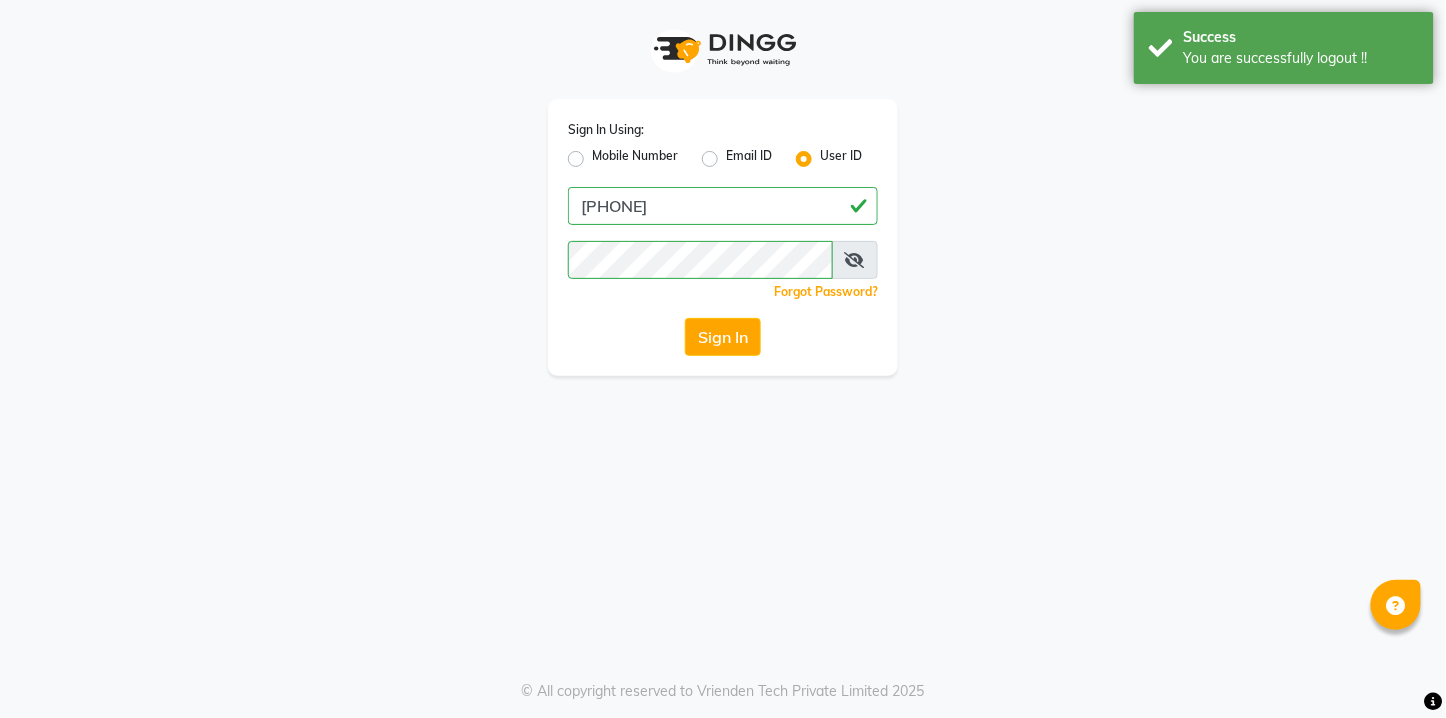 click on "Mobile Number" 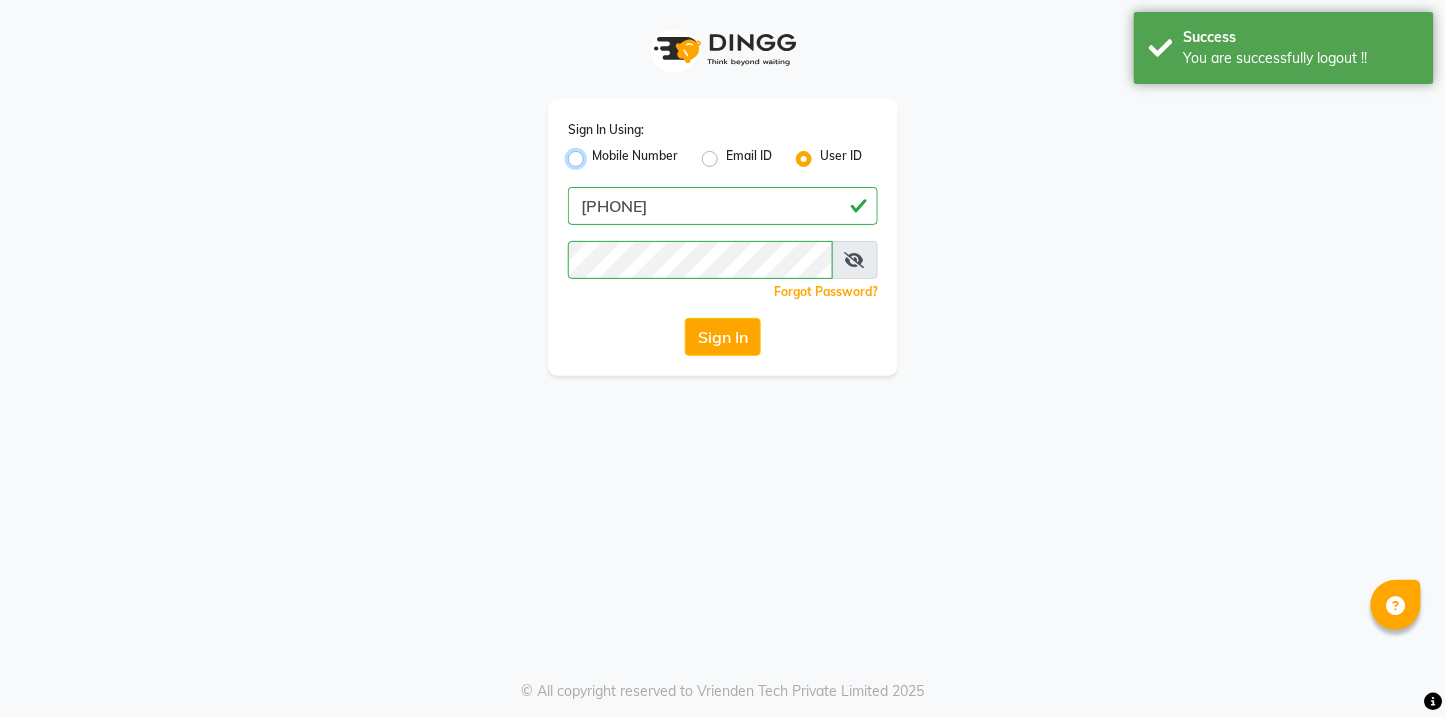 click on "Mobile Number" at bounding box center [598, 153] 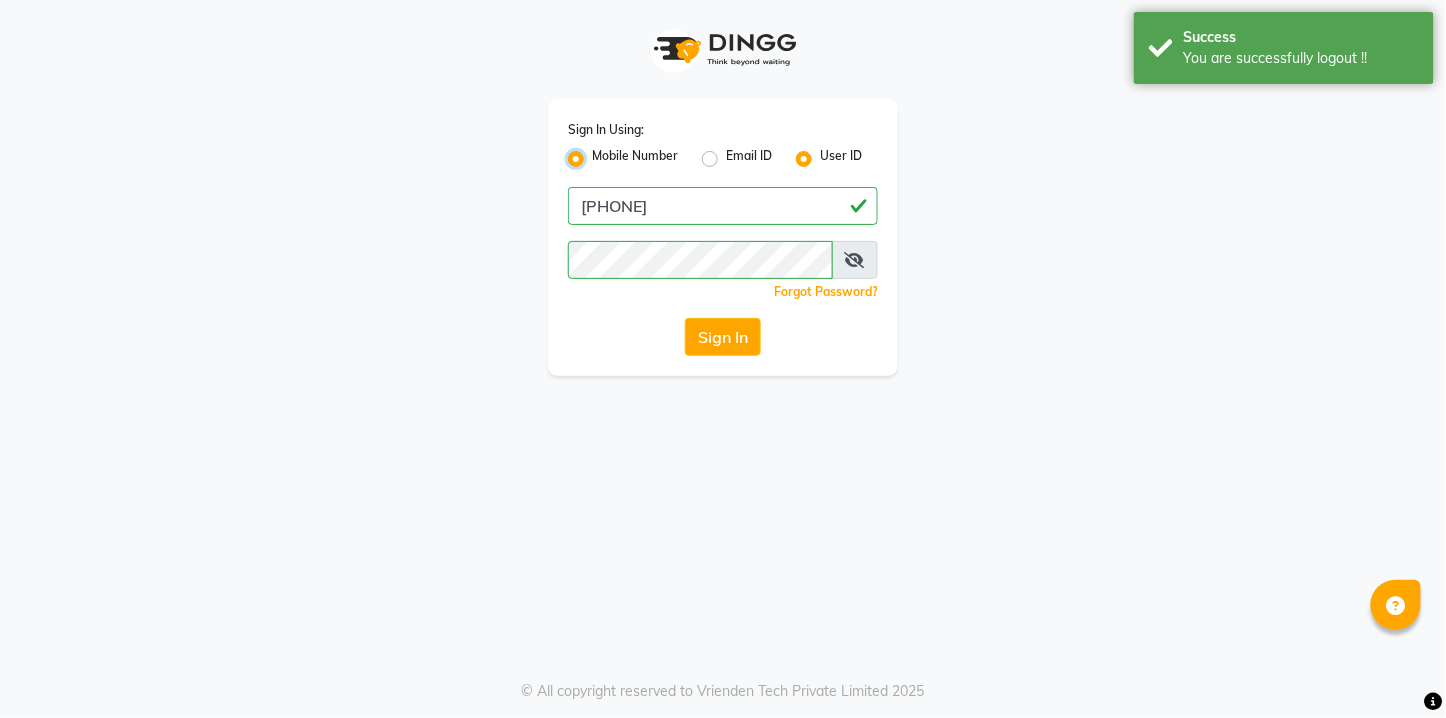 radio on "false" 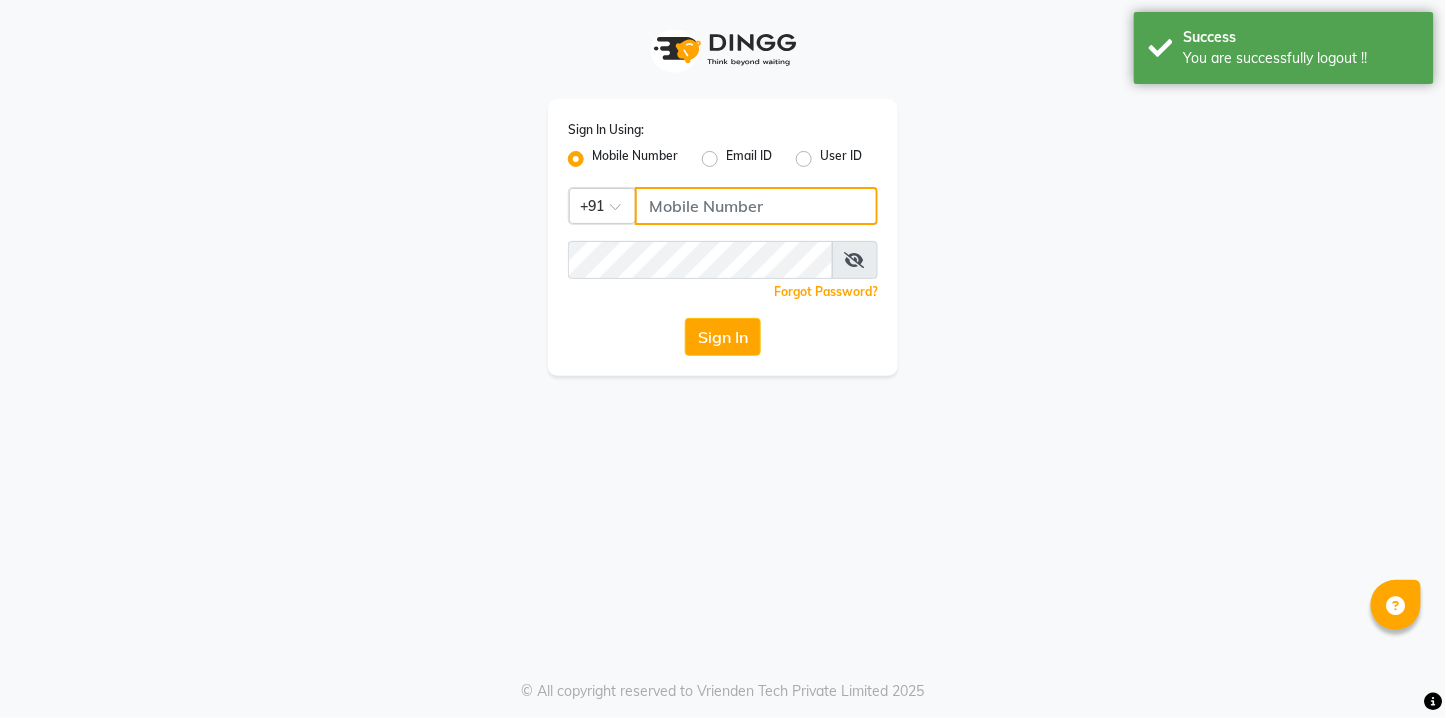 click 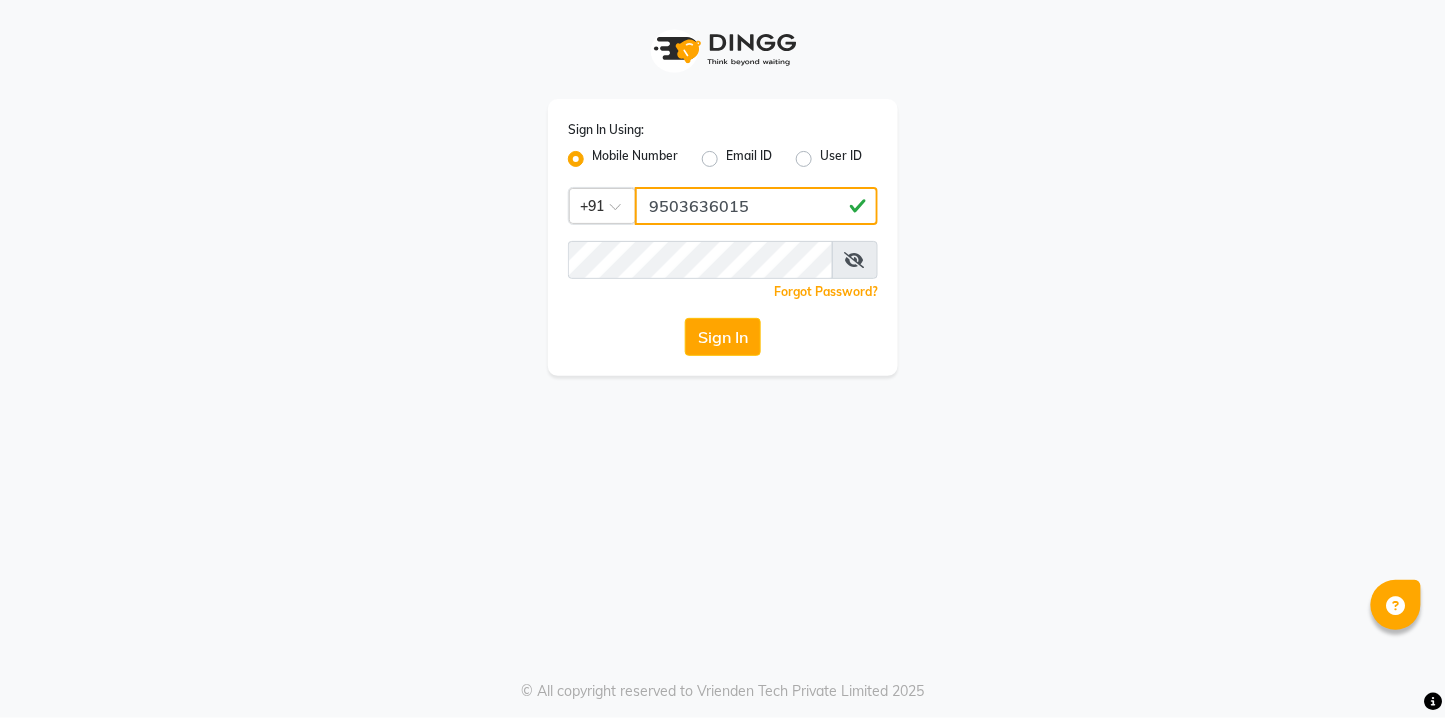 drag, startPoint x: 642, startPoint y: 207, endPoint x: 778, endPoint y: 212, distance: 136.09187 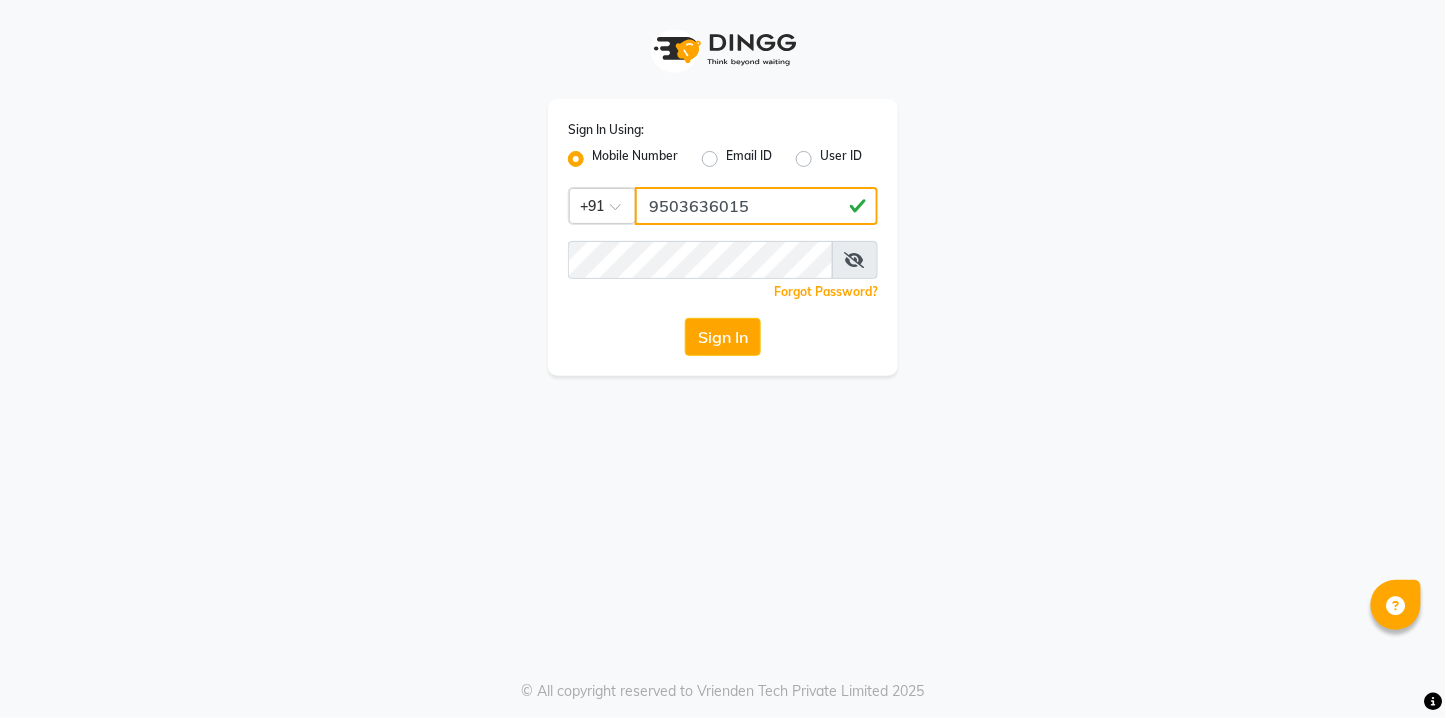 paste 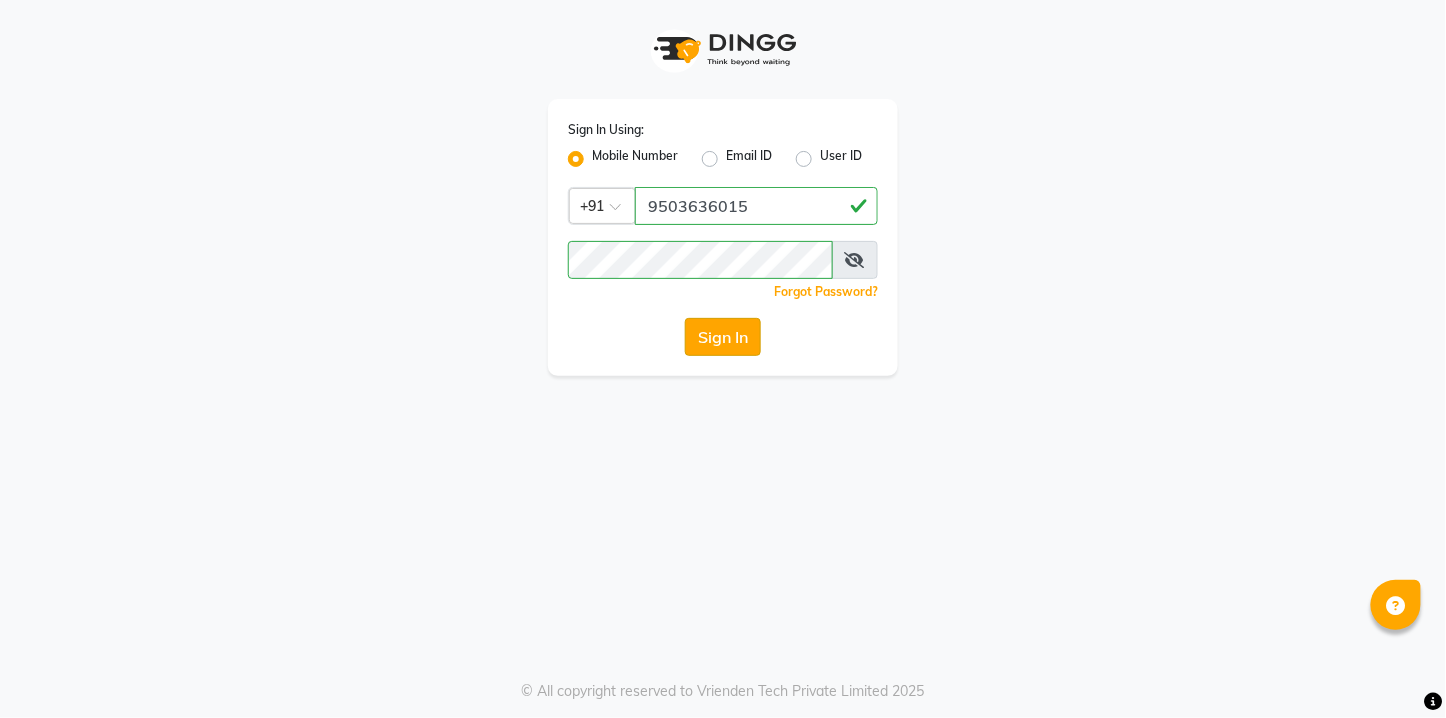 click on "Sign In" 